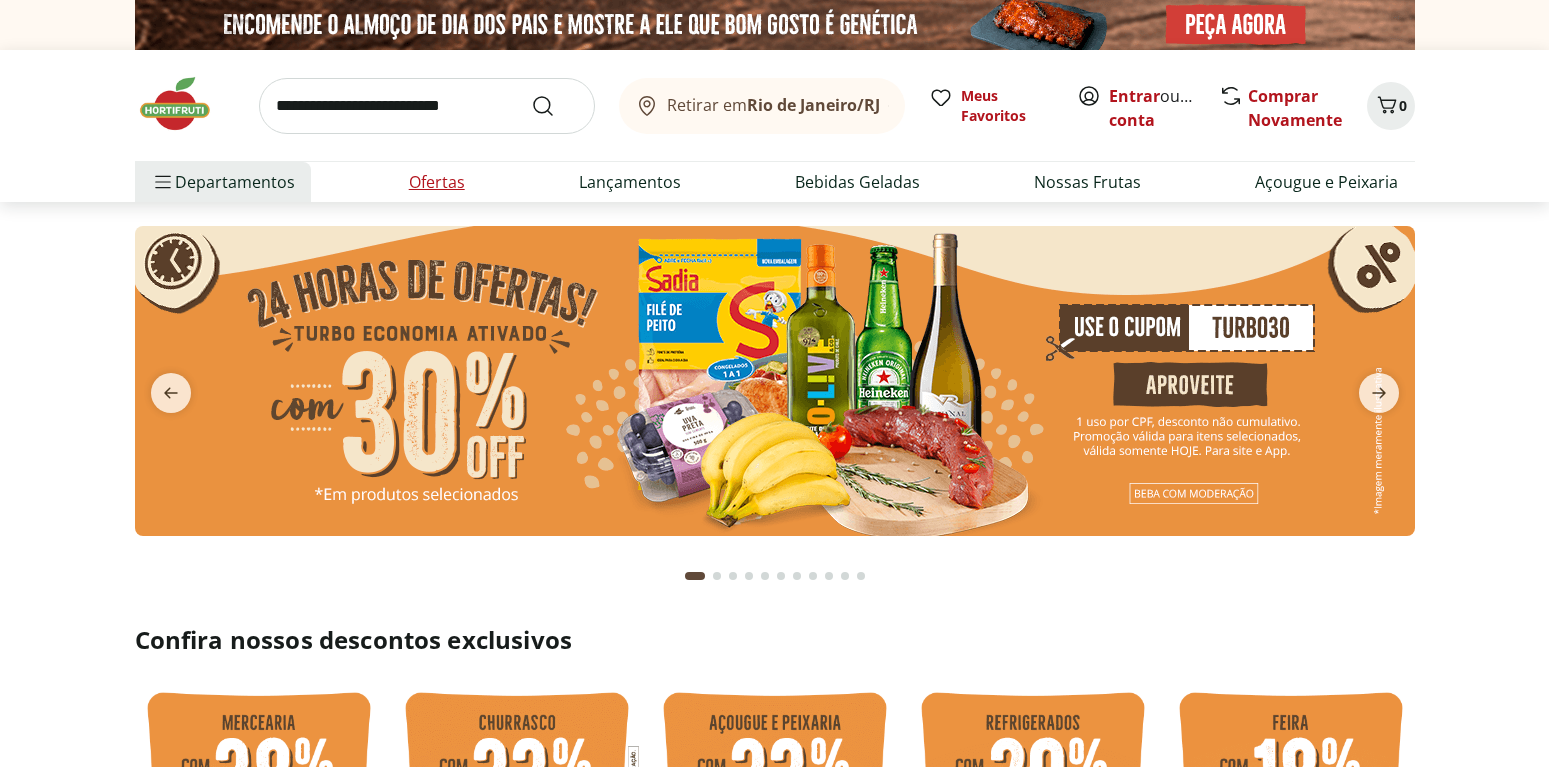 scroll, scrollTop: 0, scrollLeft: 0, axis: both 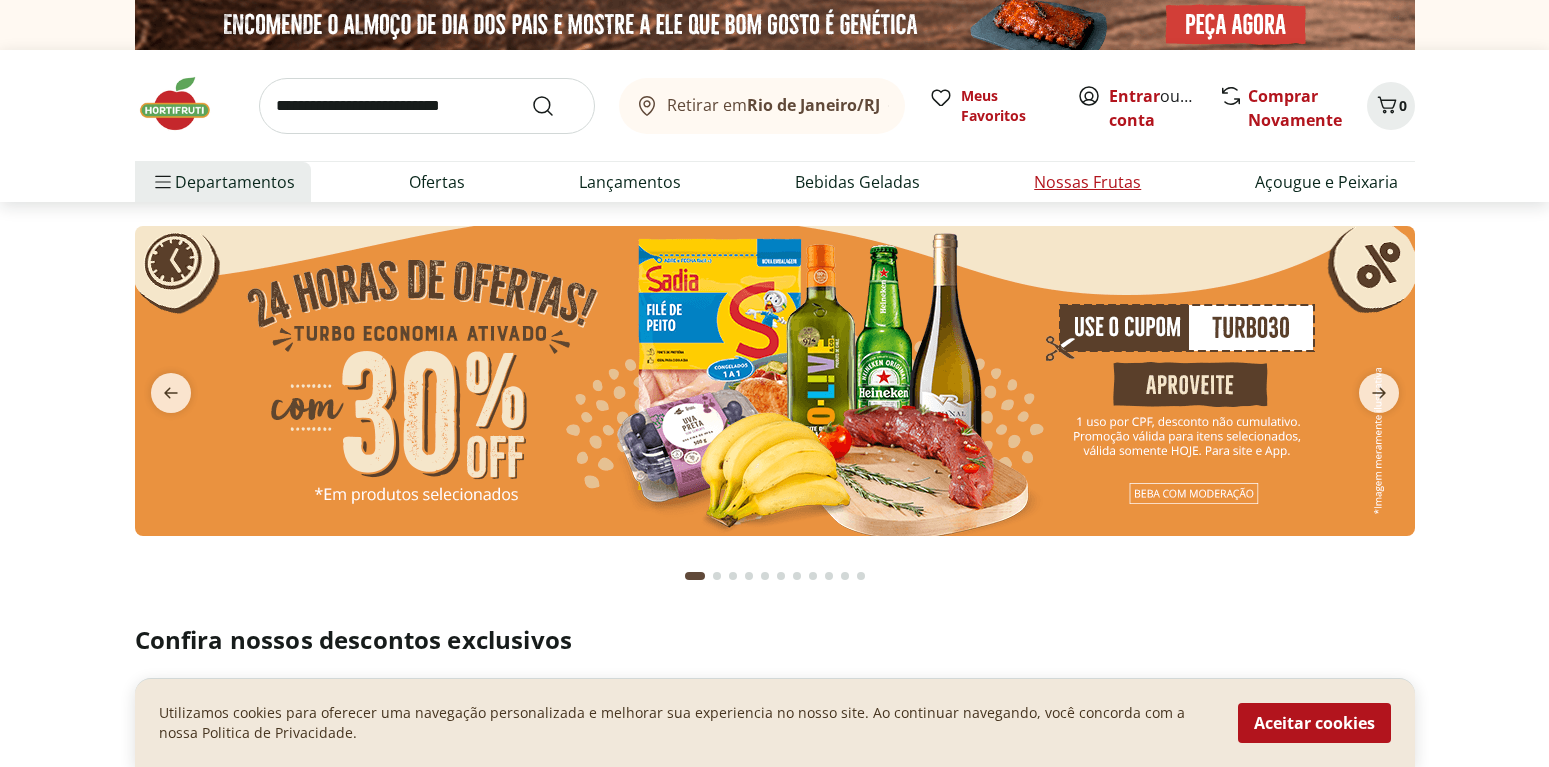 click on "Nossas Frutas" at bounding box center (1087, 182) 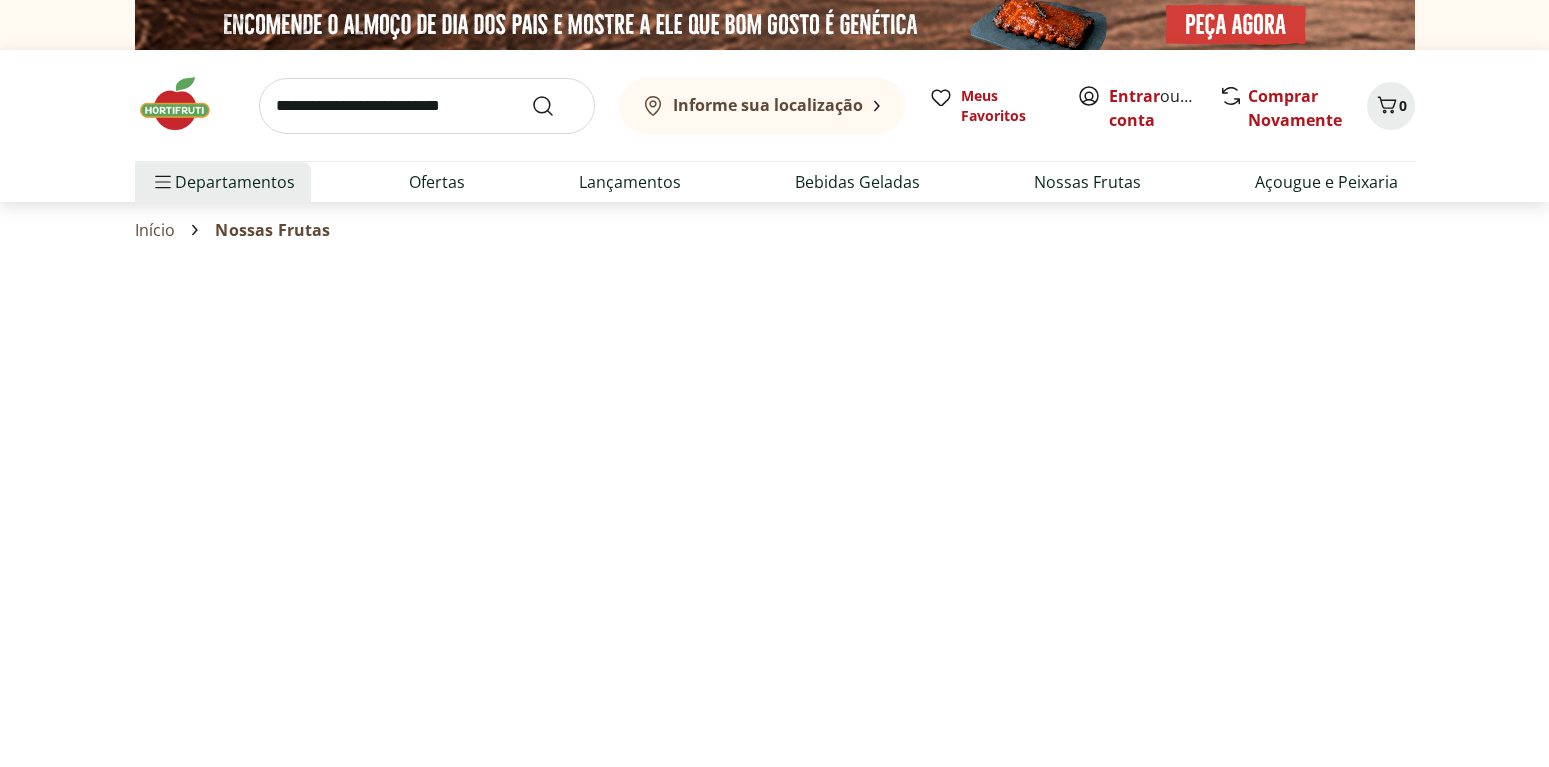 select on "**********" 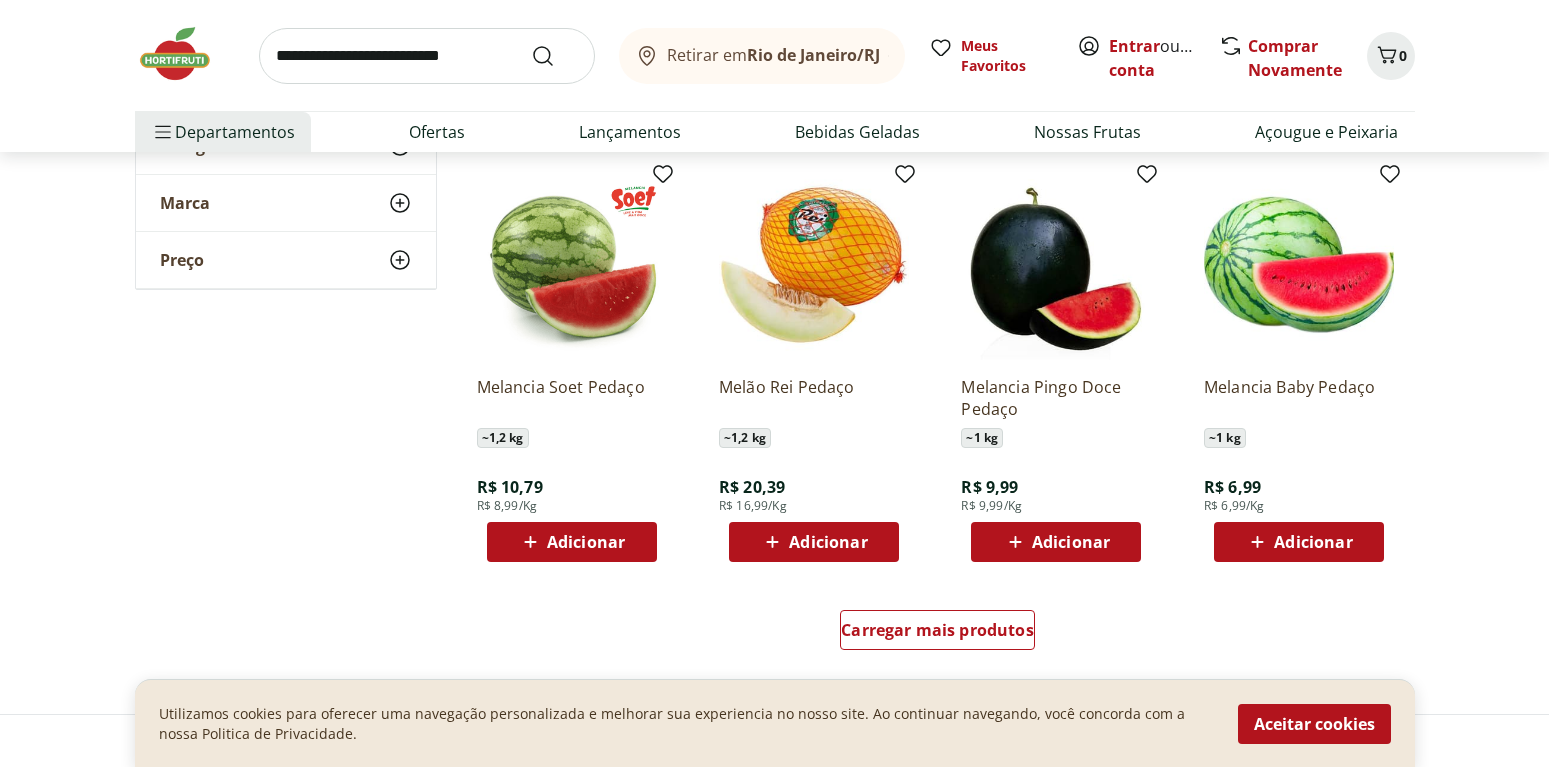 scroll, scrollTop: 1248, scrollLeft: 0, axis: vertical 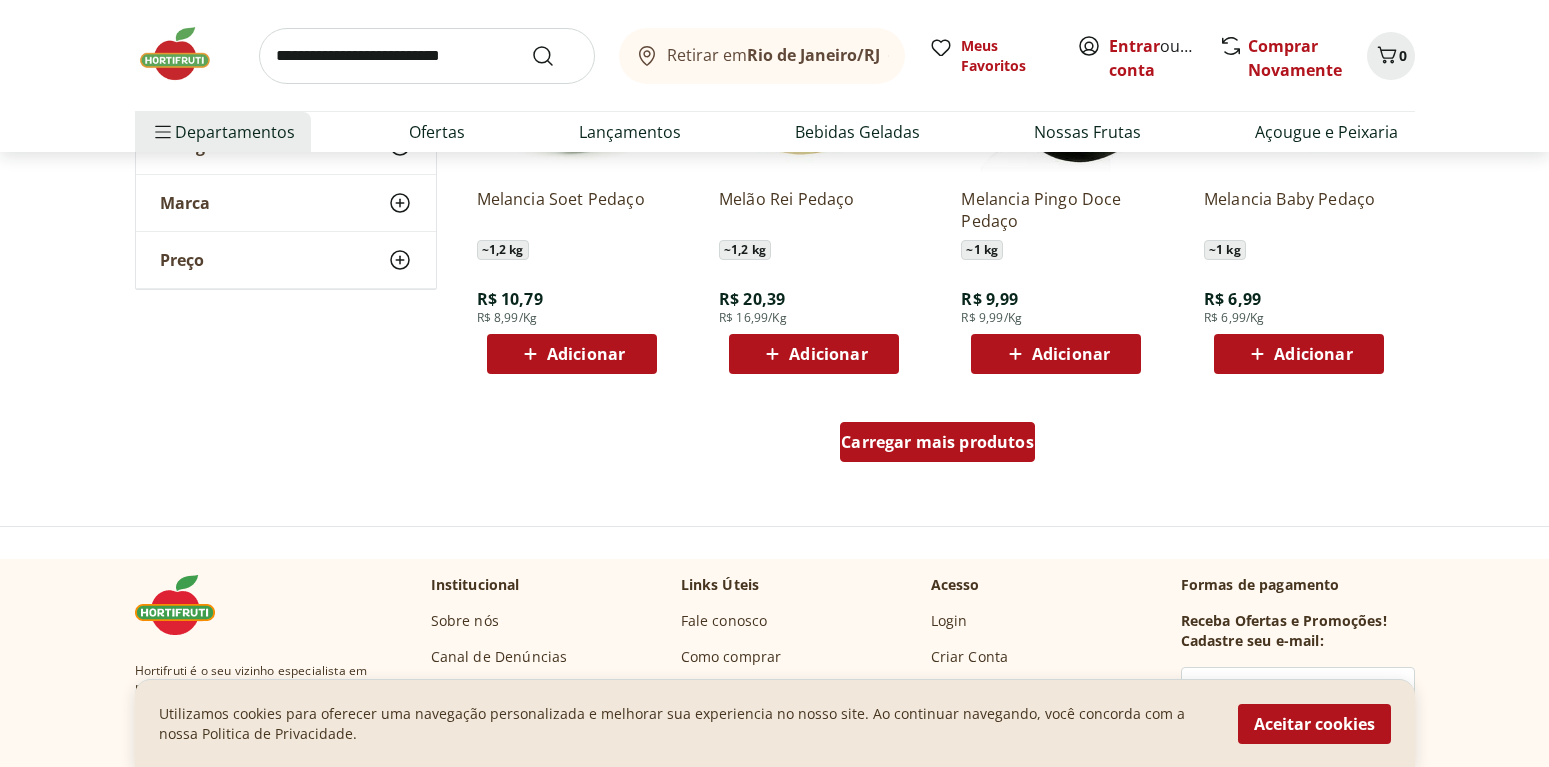 click on "Carregar mais produtos" at bounding box center [937, 442] 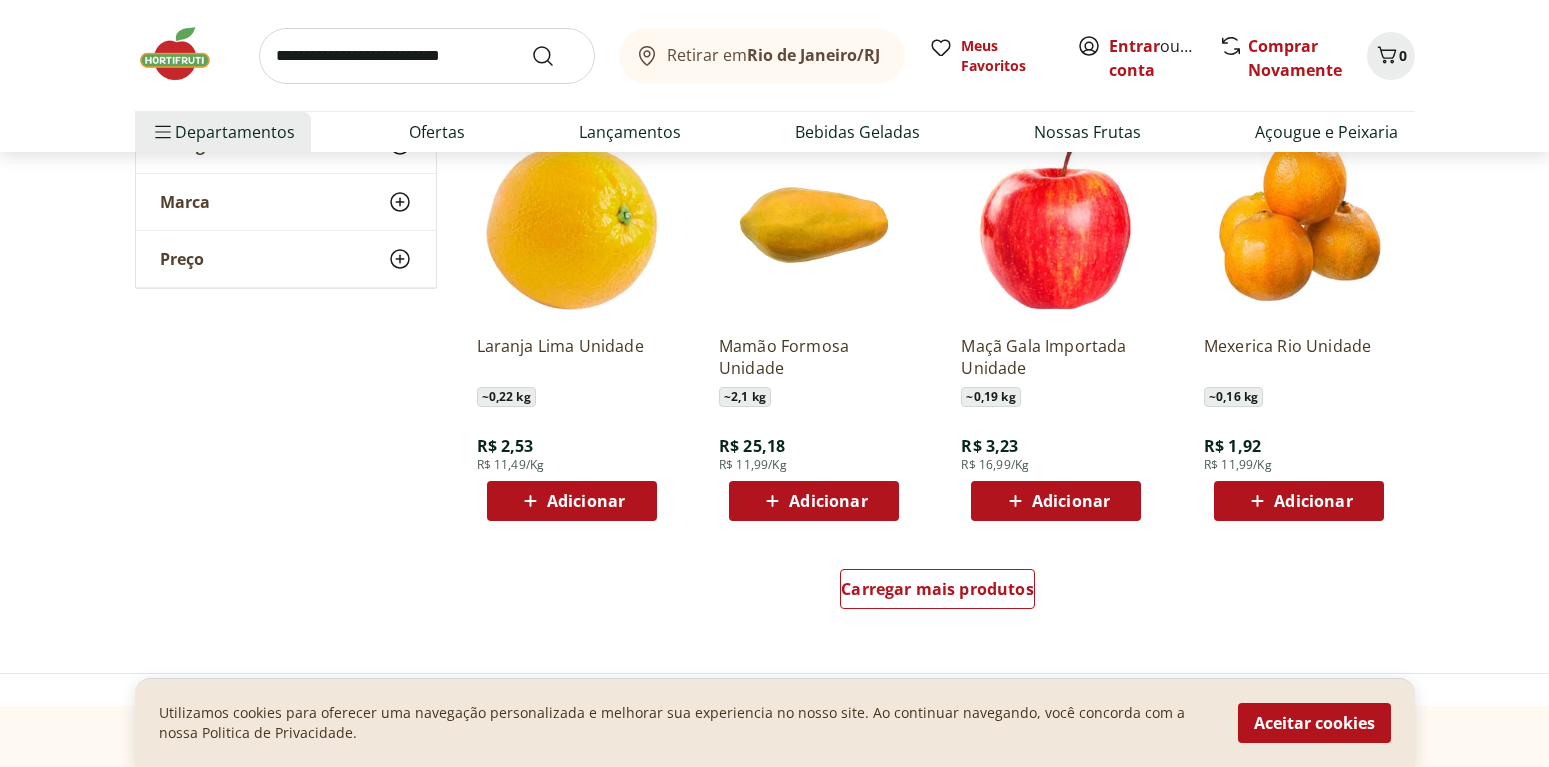 scroll, scrollTop: 2412, scrollLeft: 0, axis: vertical 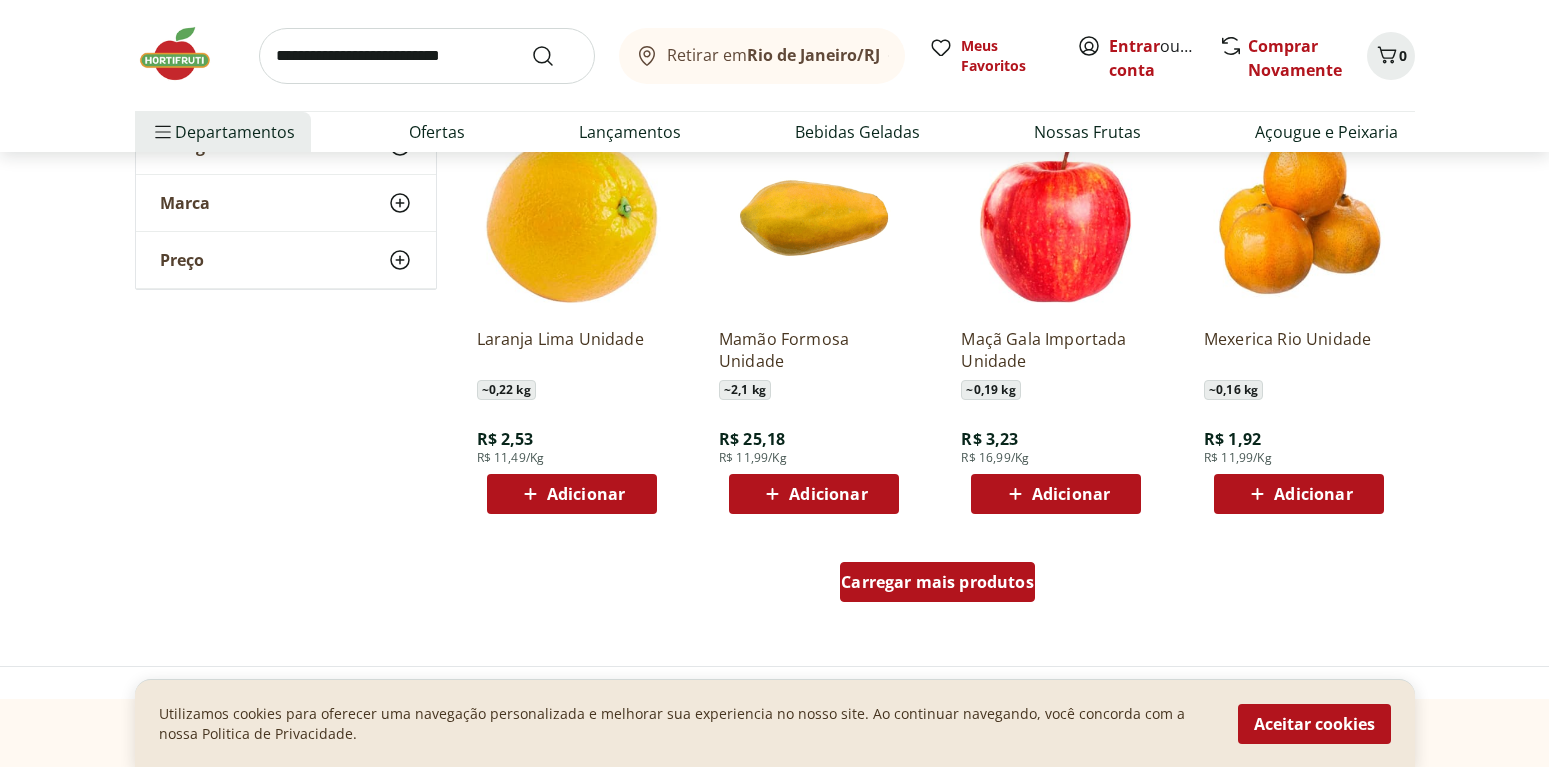 click on "Carregar mais produtos" at bounding box center (937, 582) 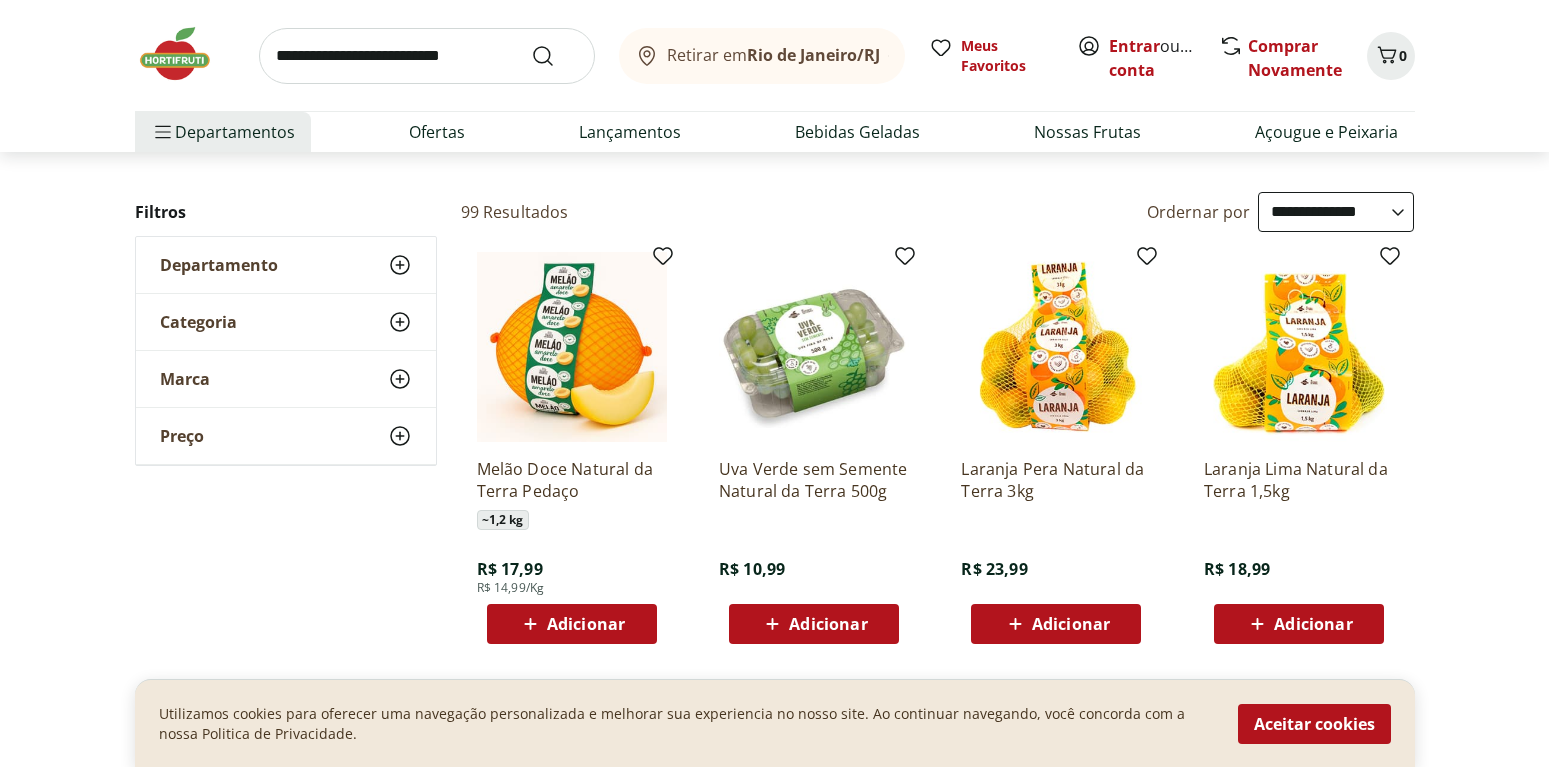scroll, scrollTop: 0, scrollLeft: 0, axis: both 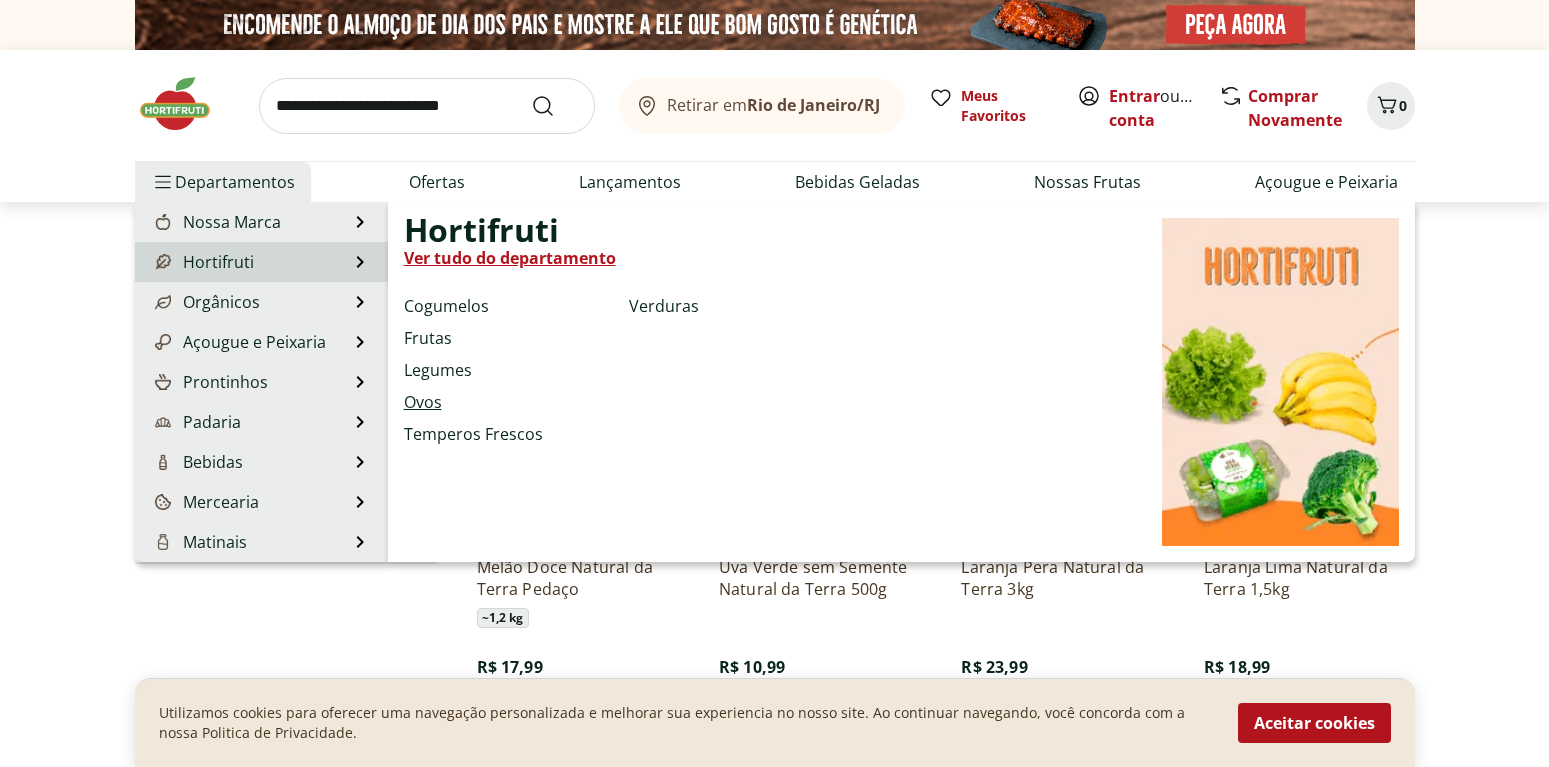 click on "Ovos" at bounding box center [423, 402] 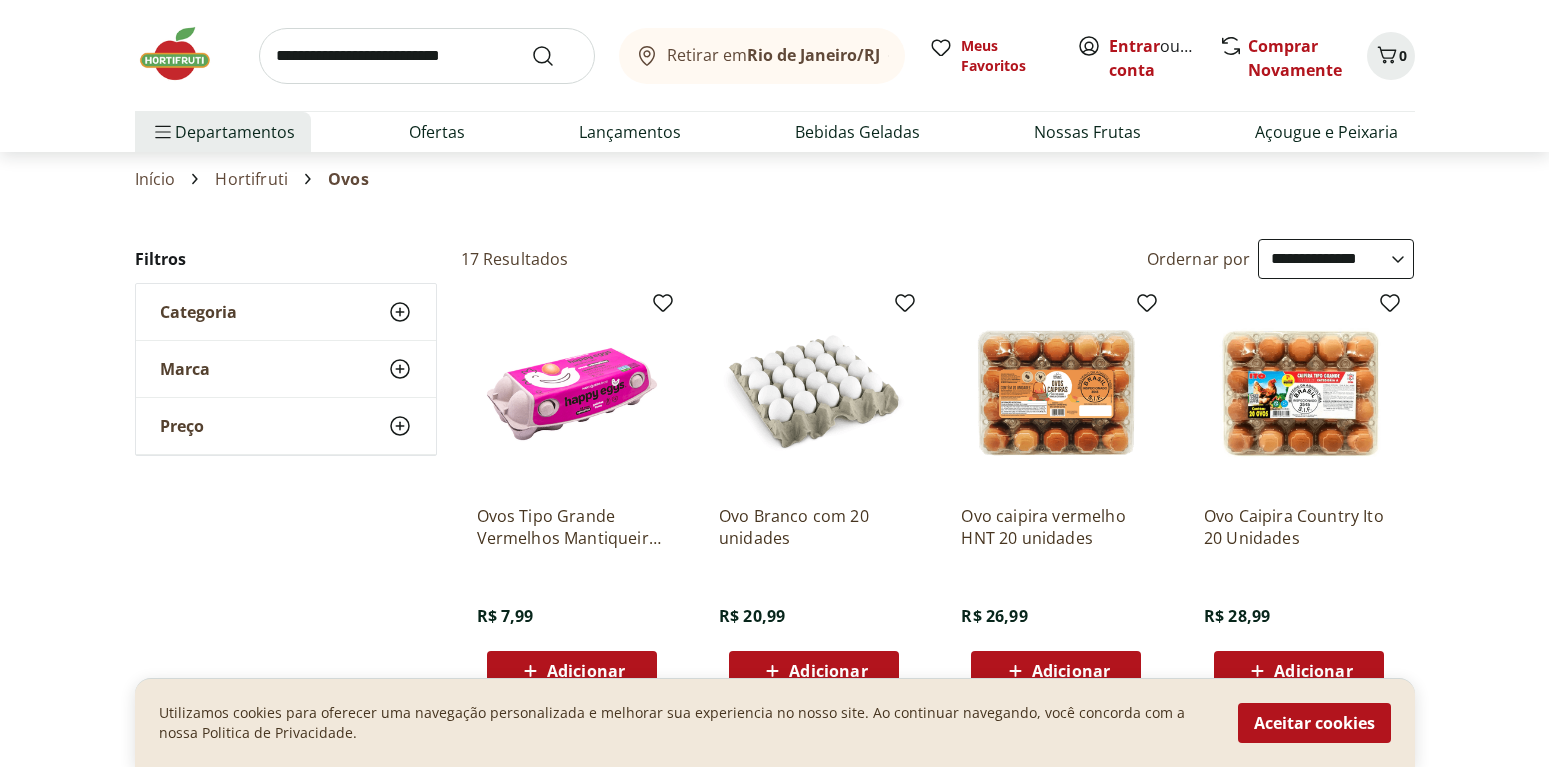 scroll, scrollTop: 0, scrollLeft: 0, axis: both 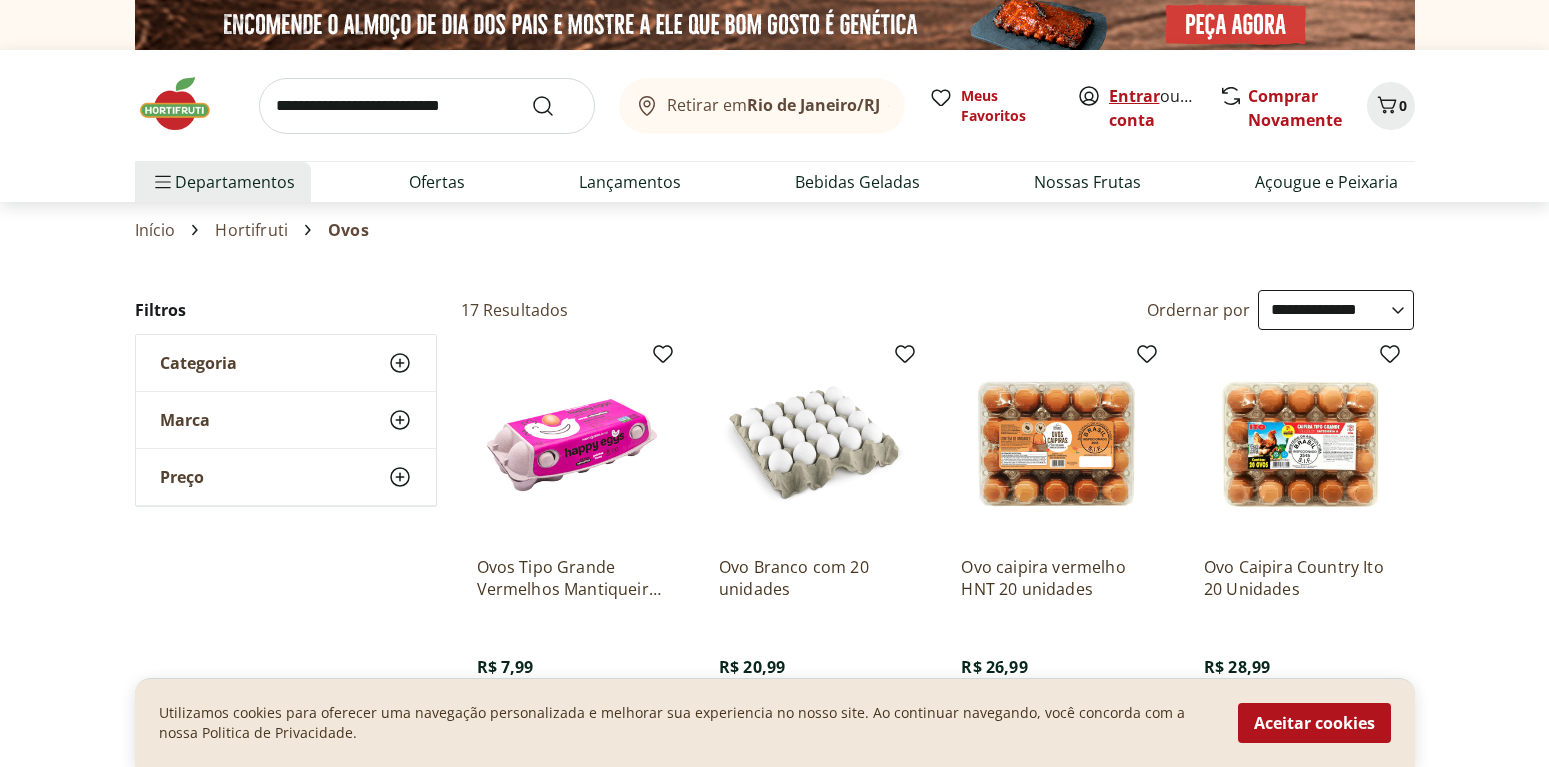 click on "Entrar" at bounding box center (1134, 96) 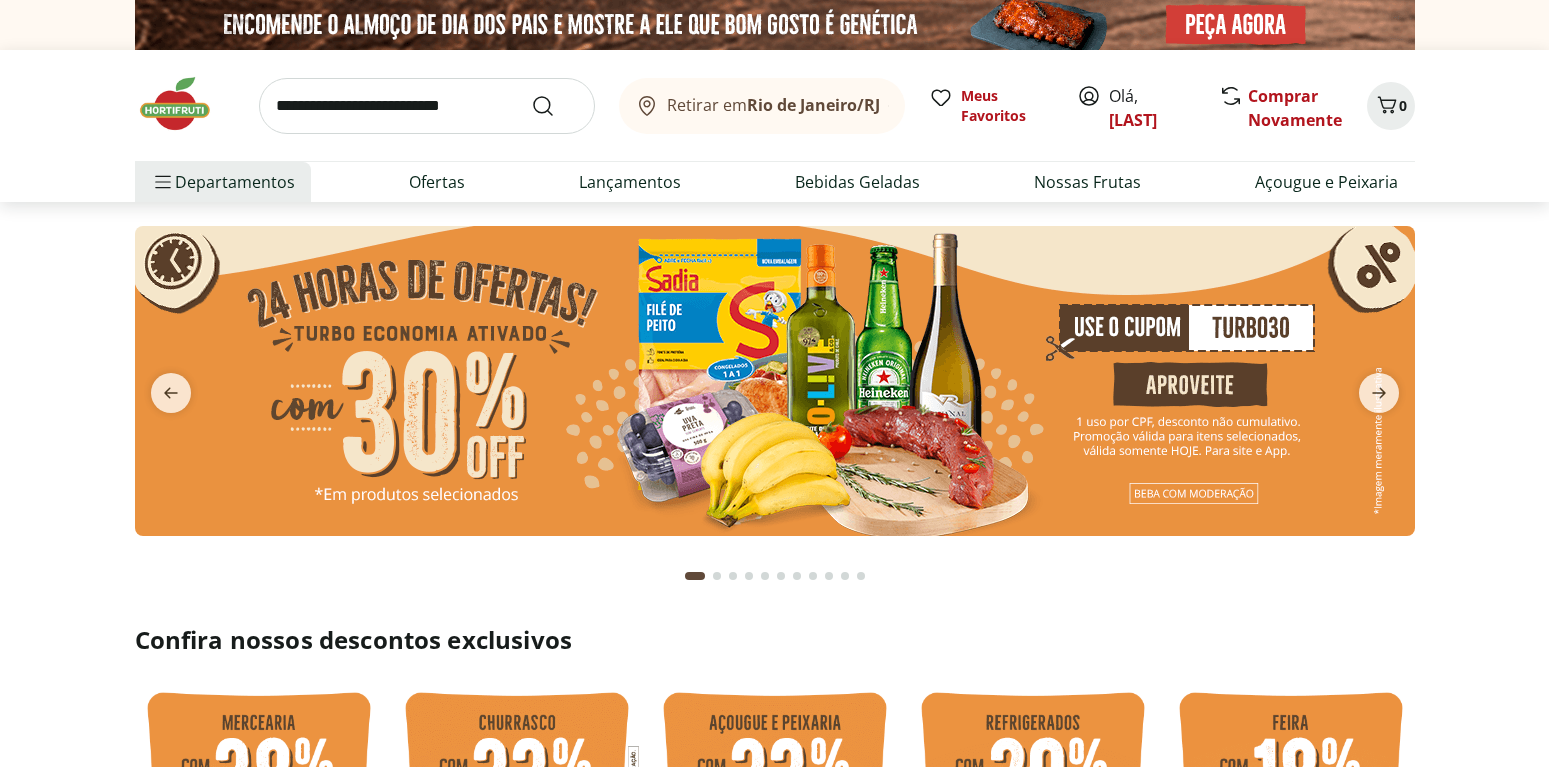 scroll, scrollTop: 0, scrollLeft: 0, axis: both 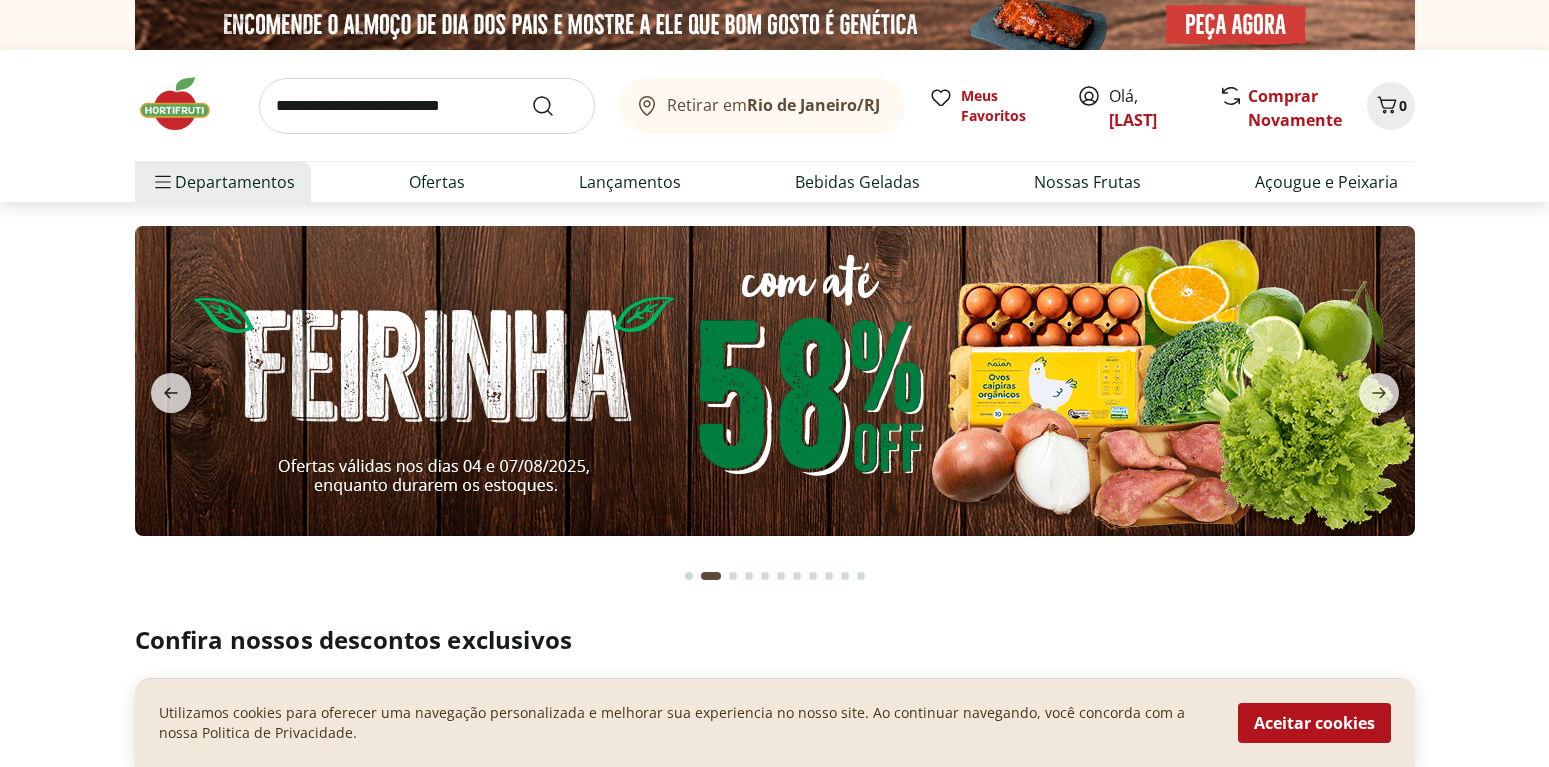 click at bounding box center (427, 106) 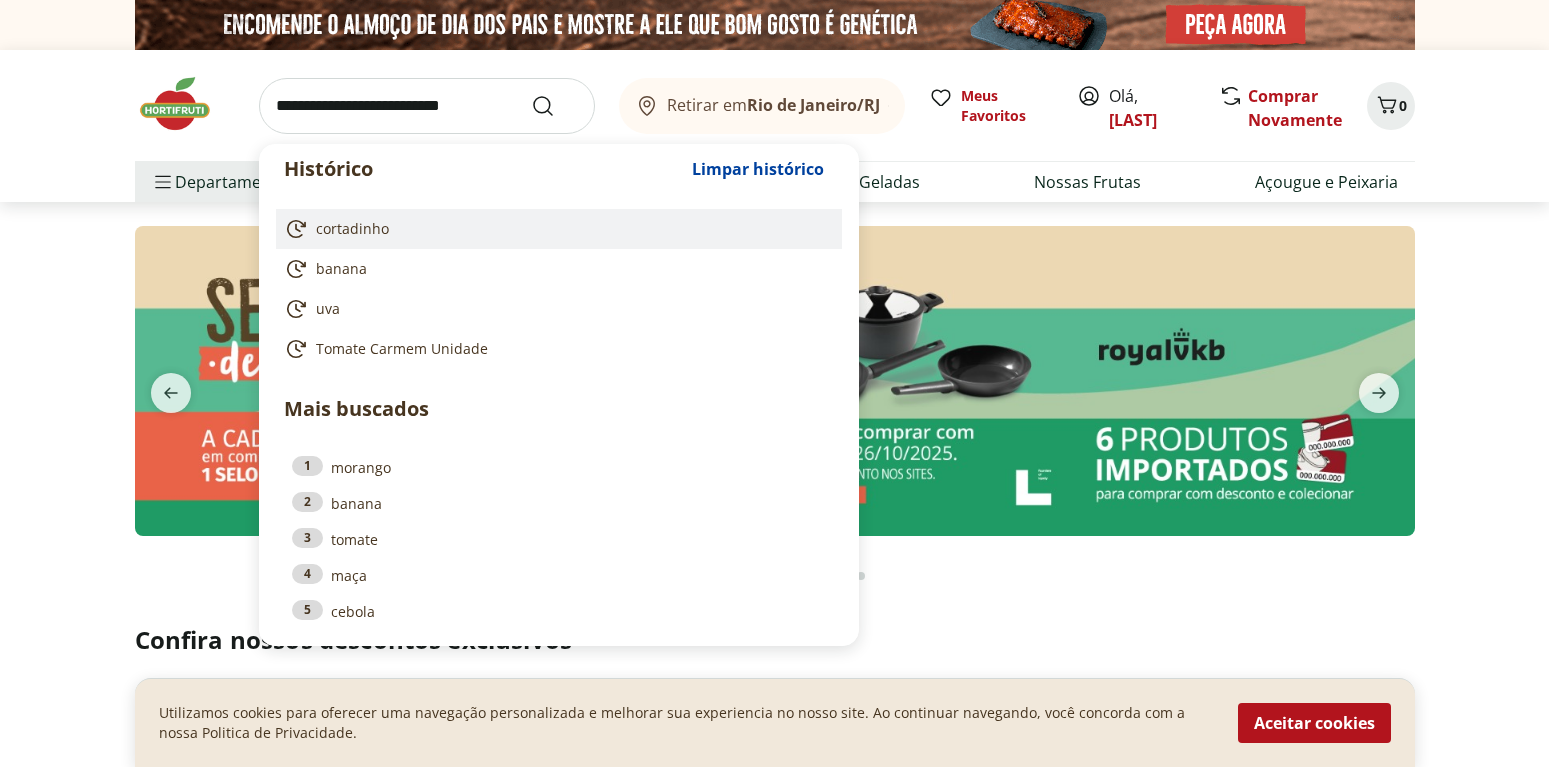 click on "cortadinho" at bounding box center (352, 229) 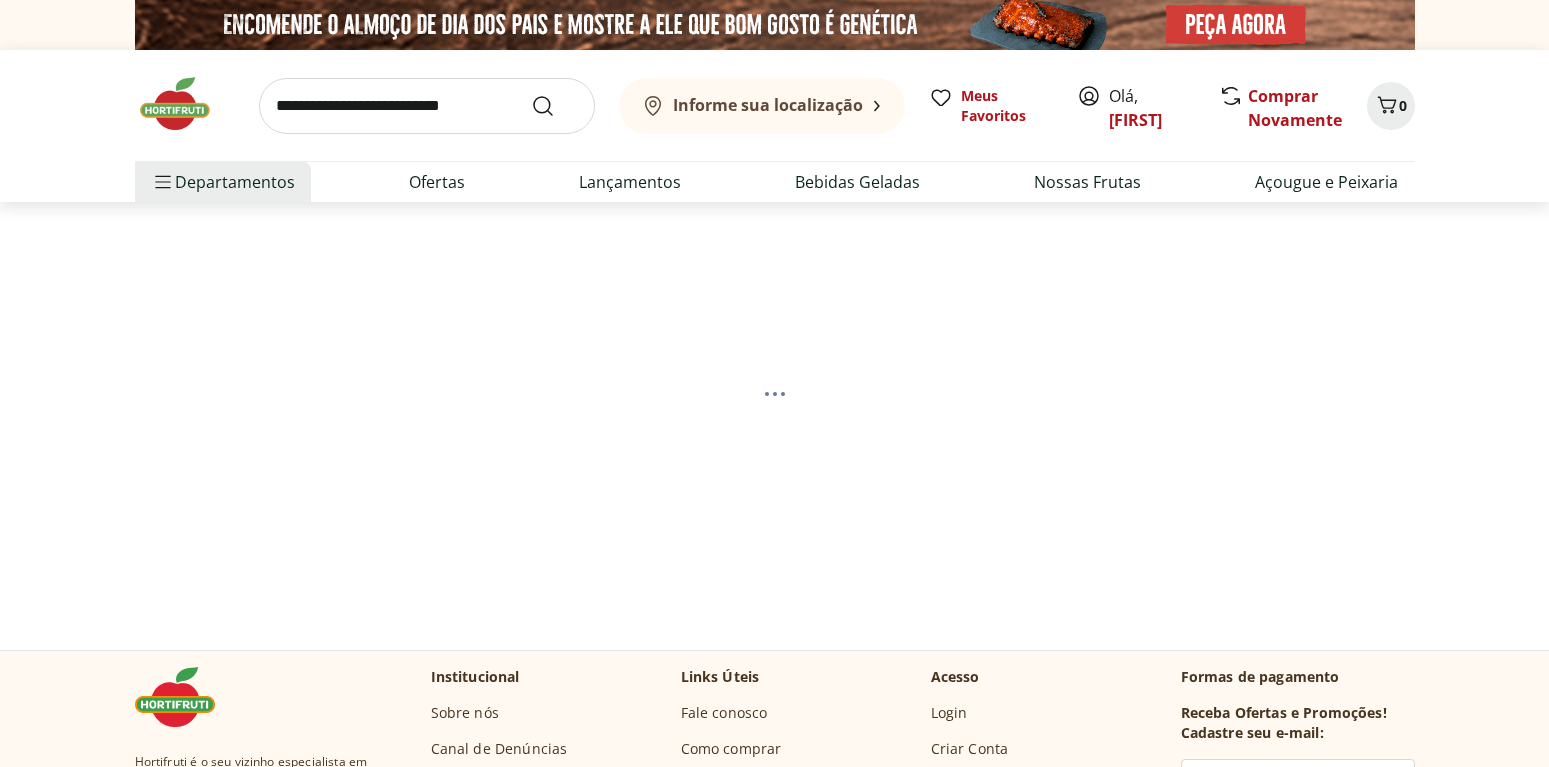 scroll, scrollTop: 0, scrollLeft: 0, axis: both 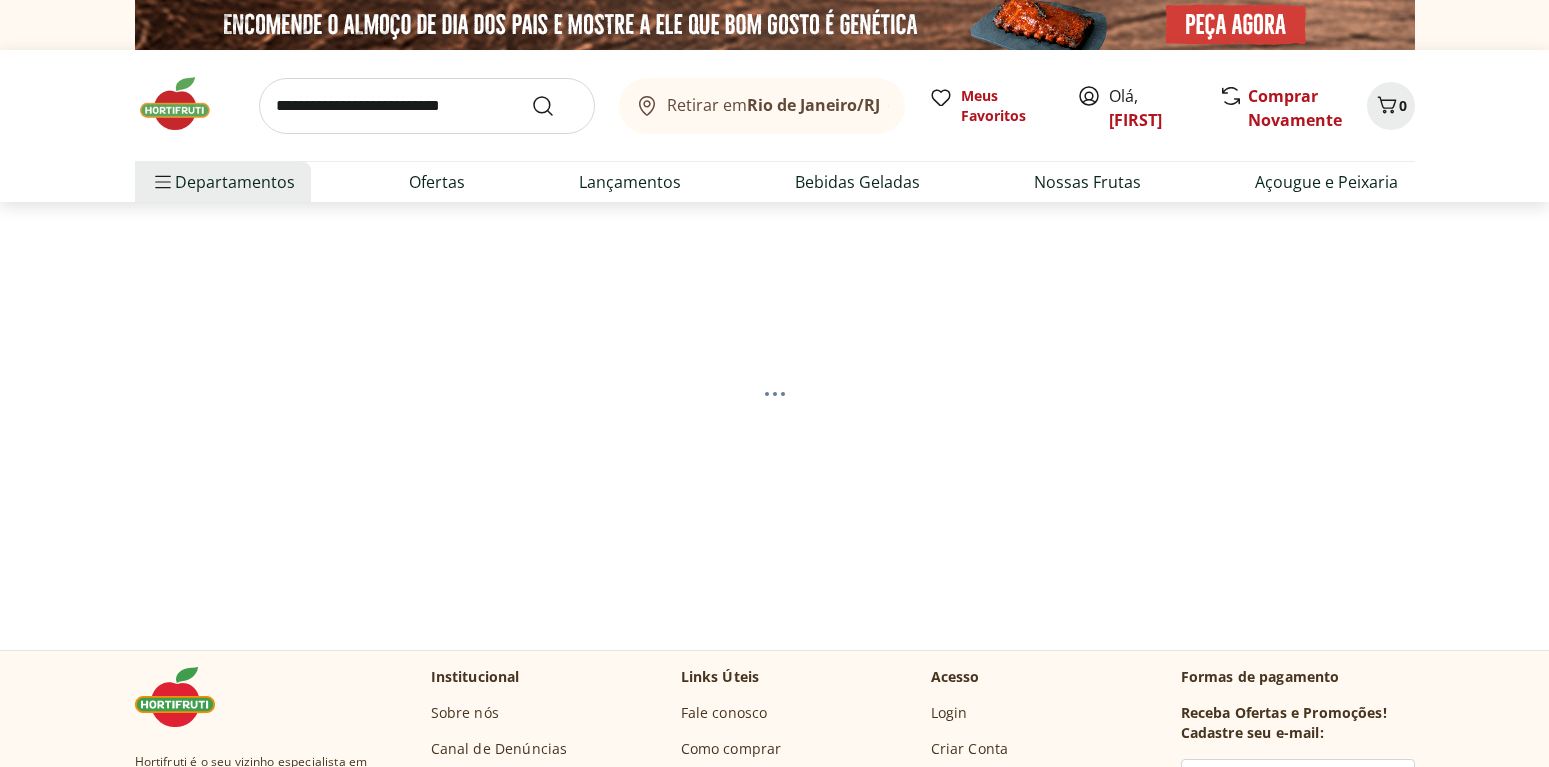 select on "**********" 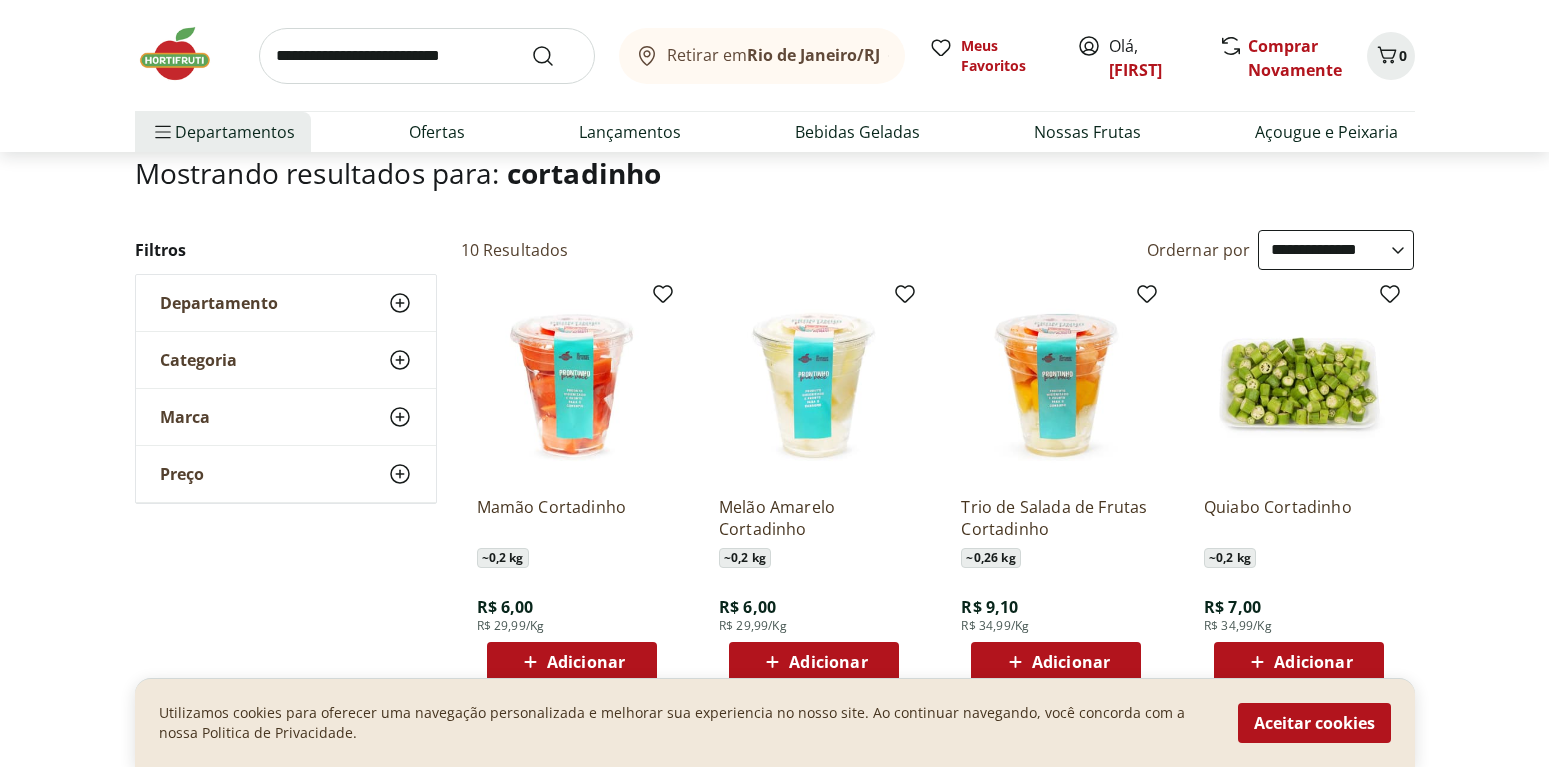 scroll, scrollTop: 155, scrollLeft: 0, axis: vertical 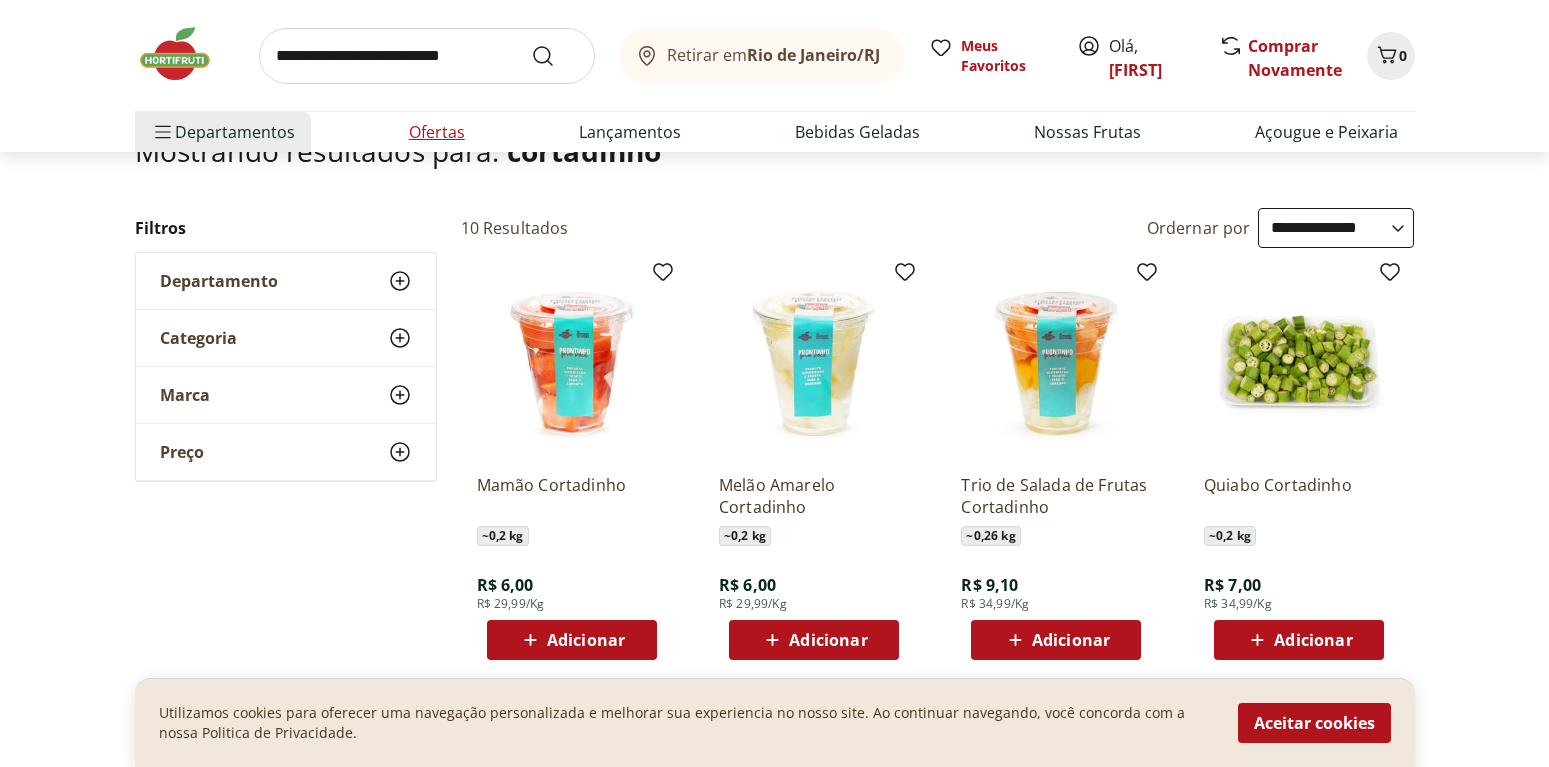 click on "Ofertas" at bounding box center (437, 132) 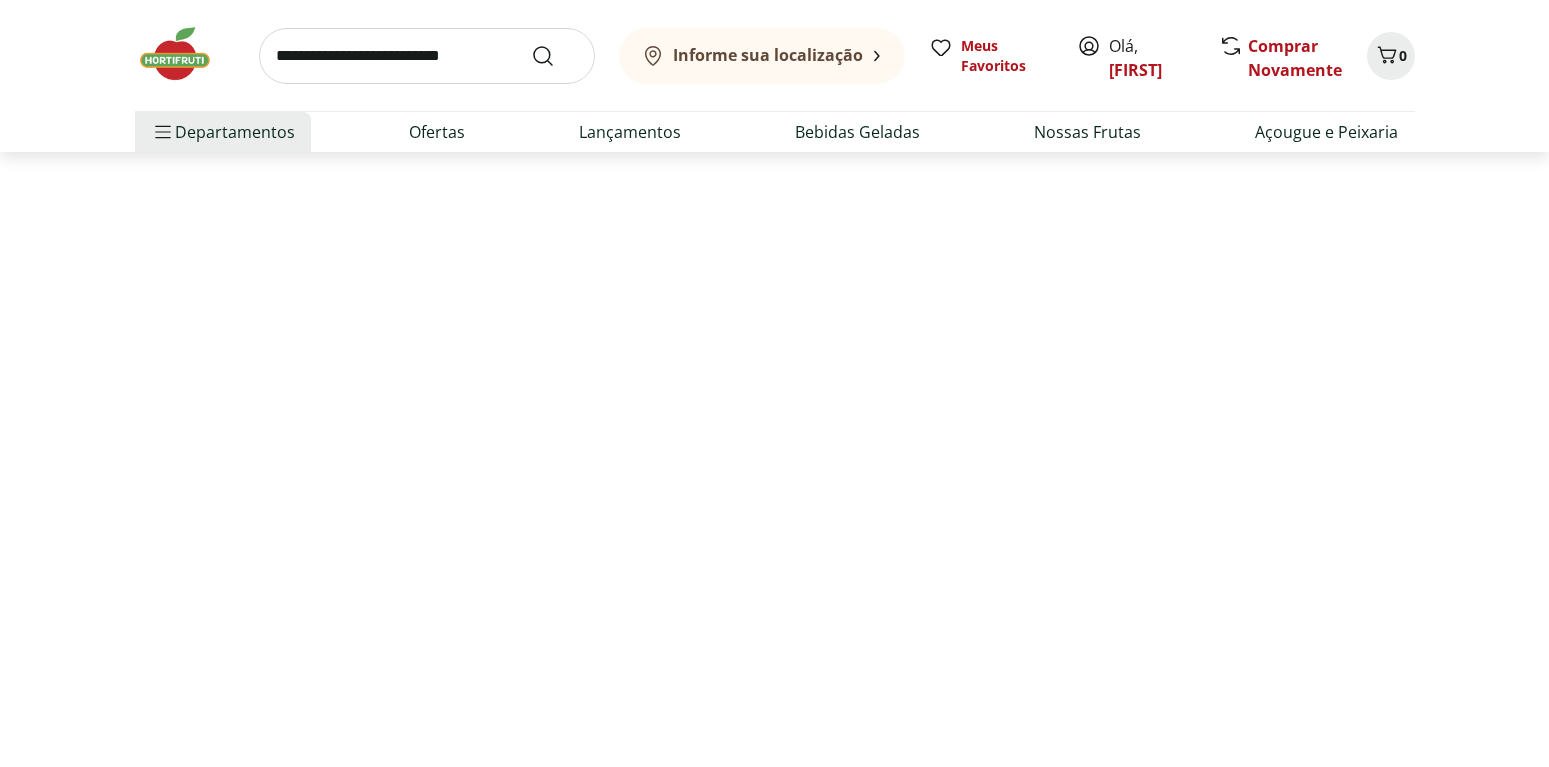 scroll, scrollTop: 0, scrollLeft: 0, axis: both 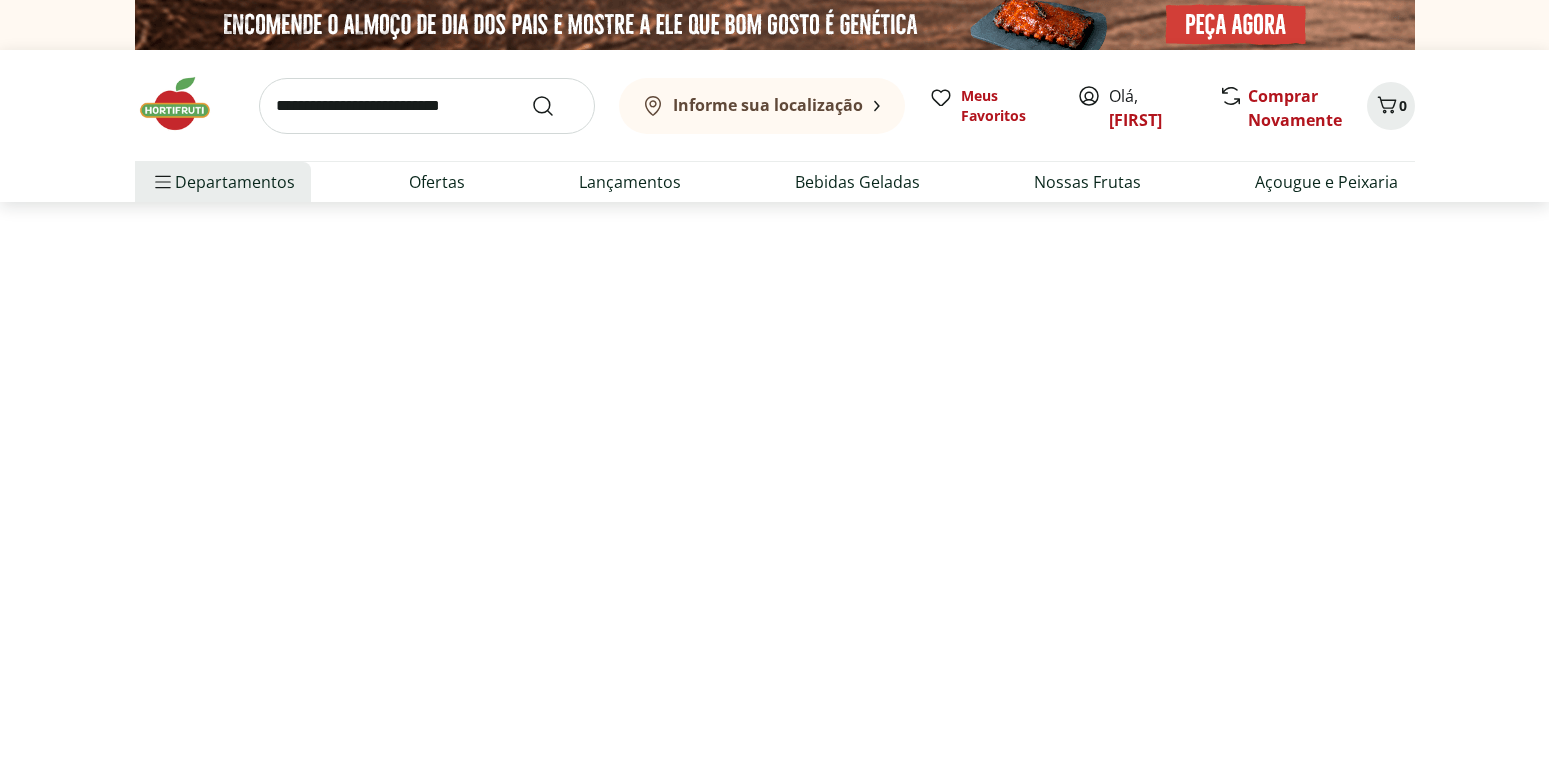 select on "**********" 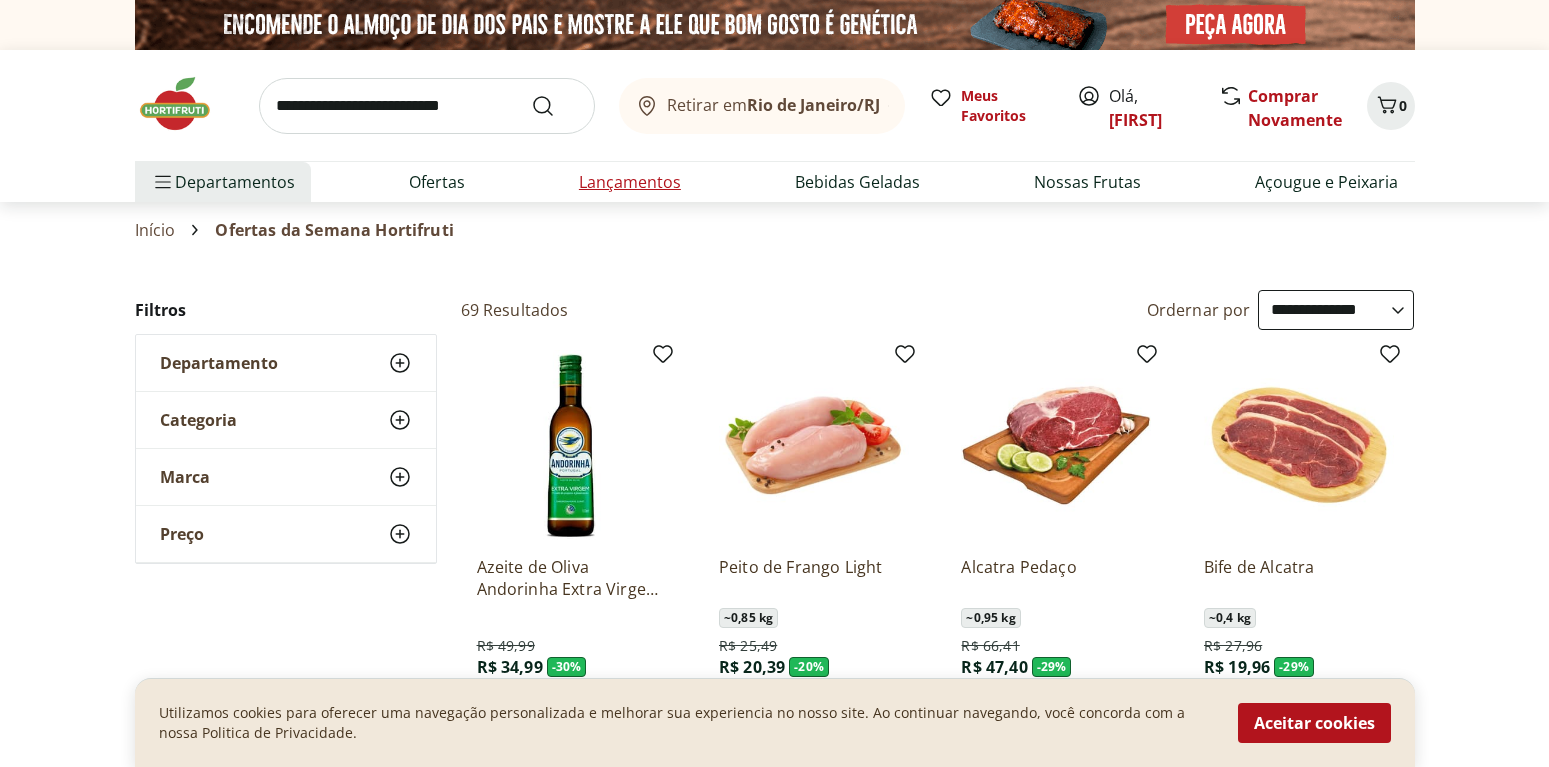 click on "Lançamentos" at bounding box center (630, 182) 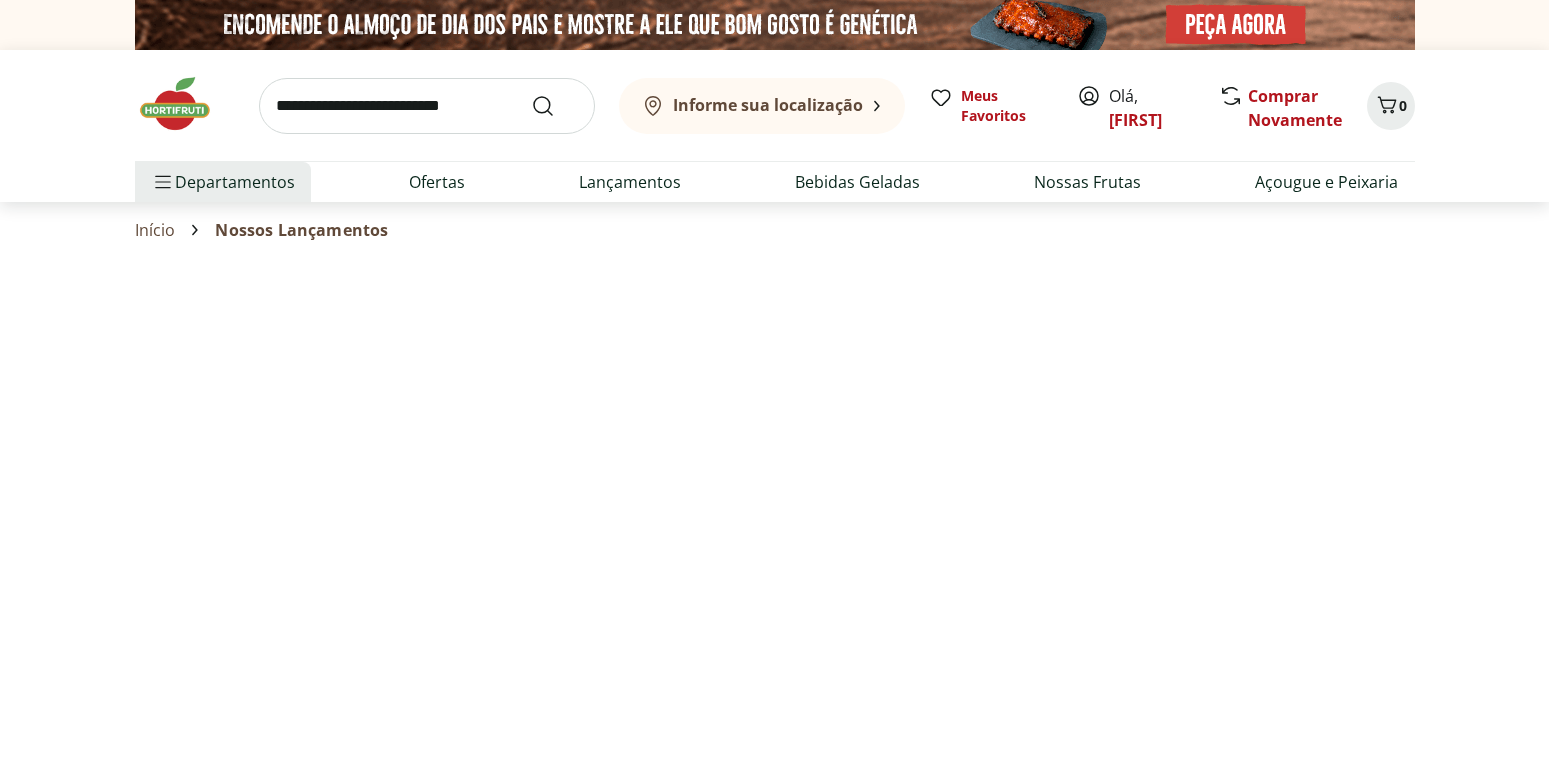 select on "**********" 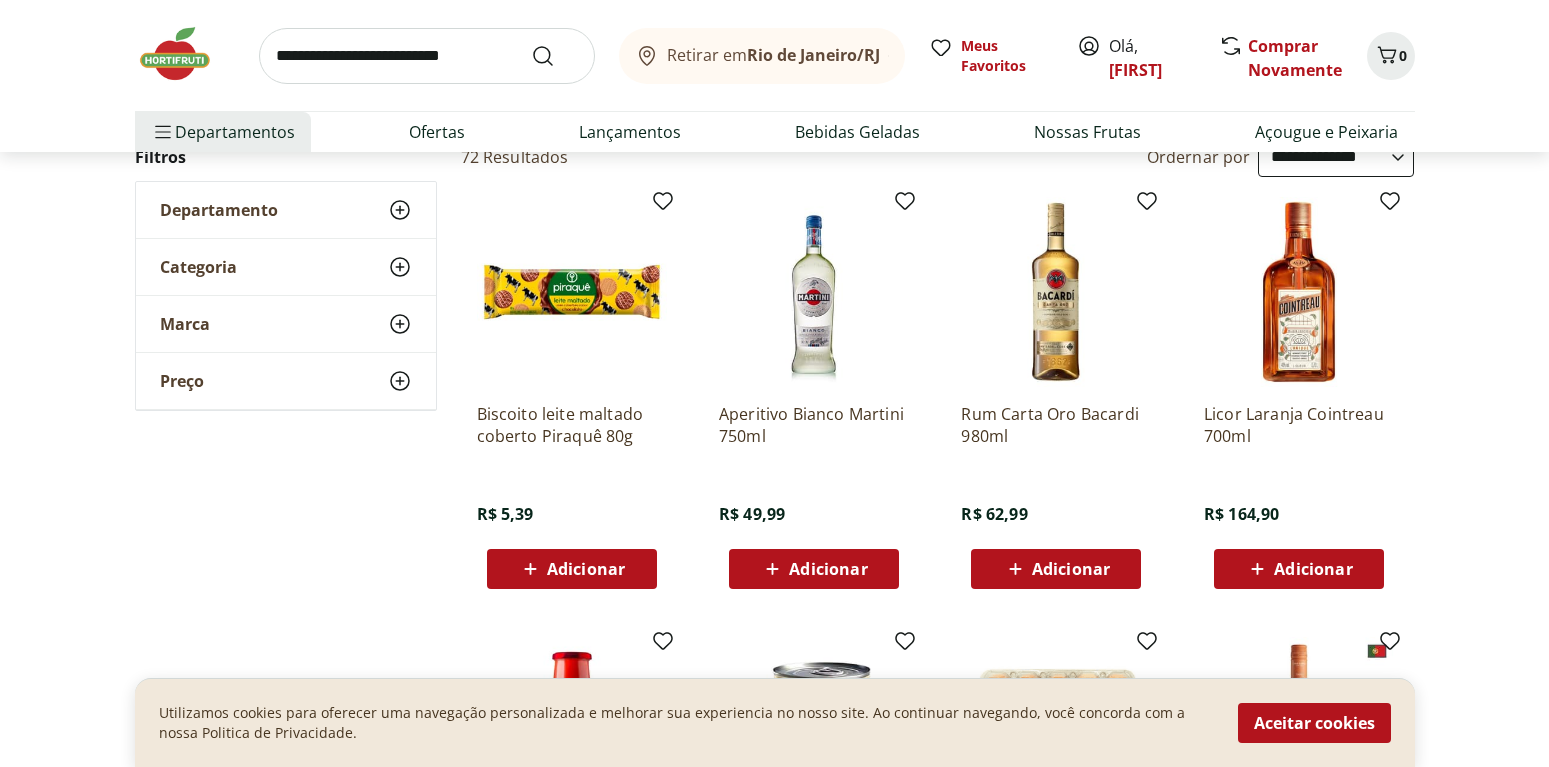 scroll, scrollTop: 102, scrollLeft: 0, axis: vertical 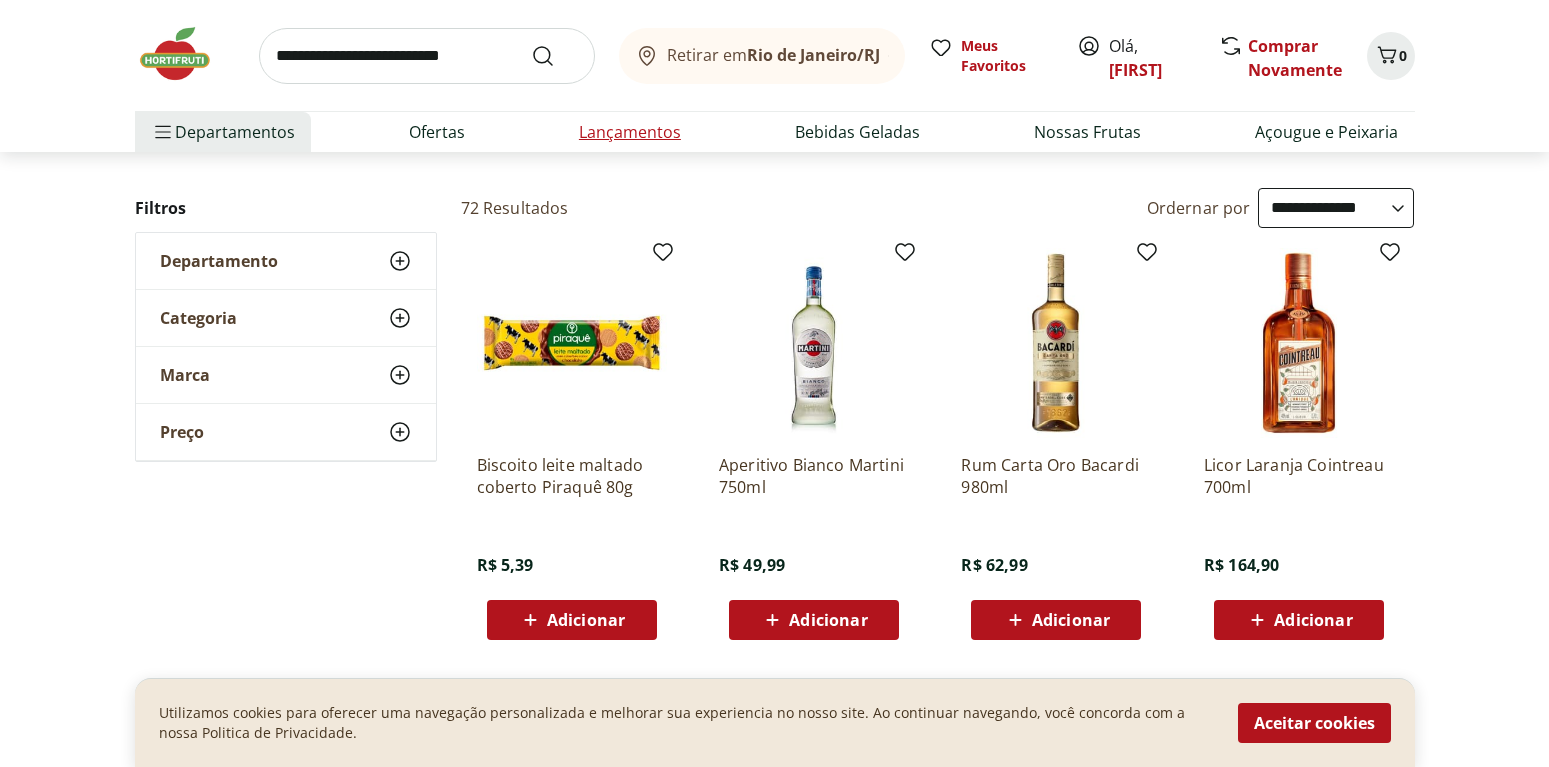 click on "Lançamentos" at bounding box center (630, 132) 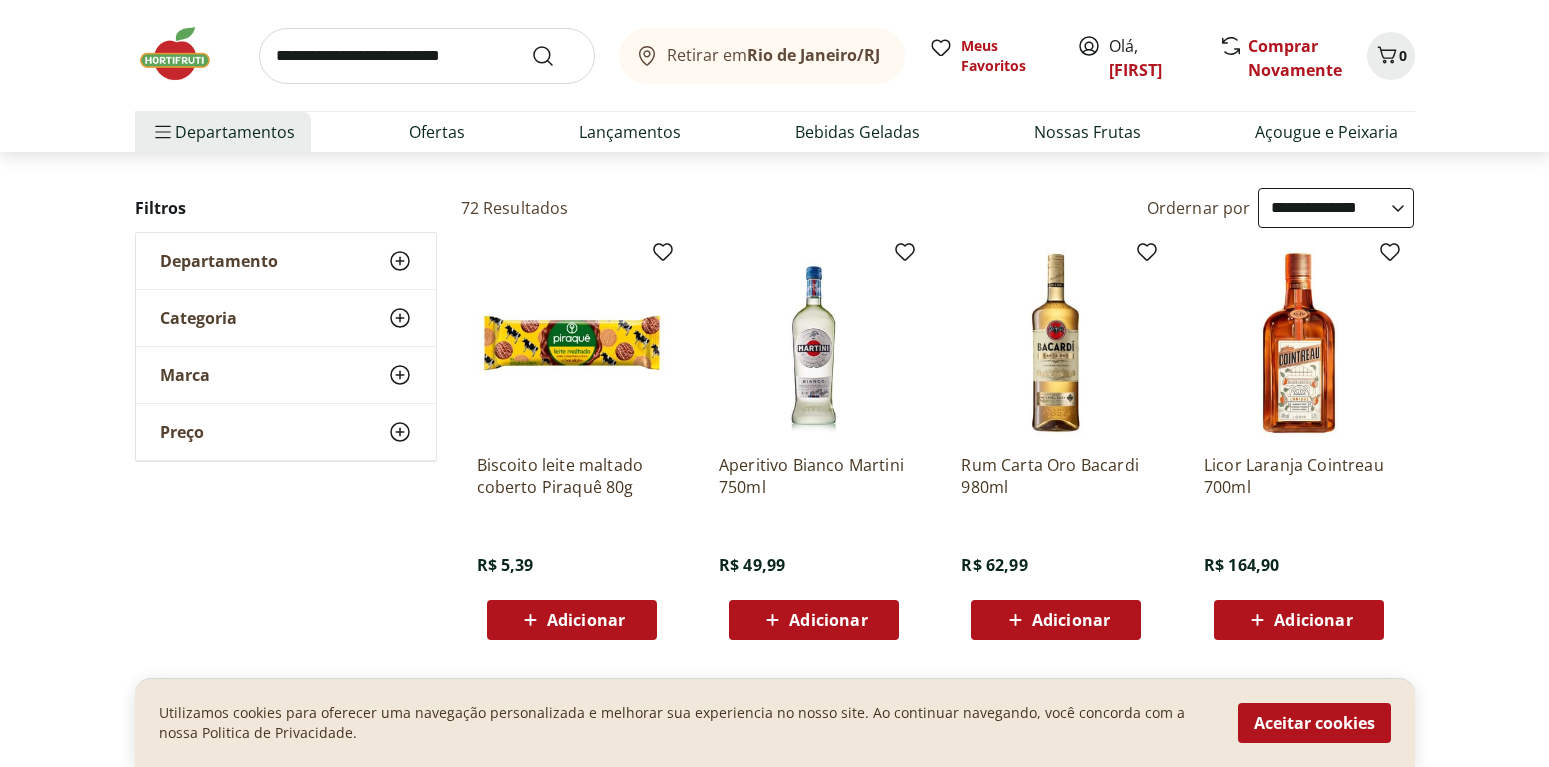 scroll, scrollTop: 0, scrollLeft: 0, axis: both 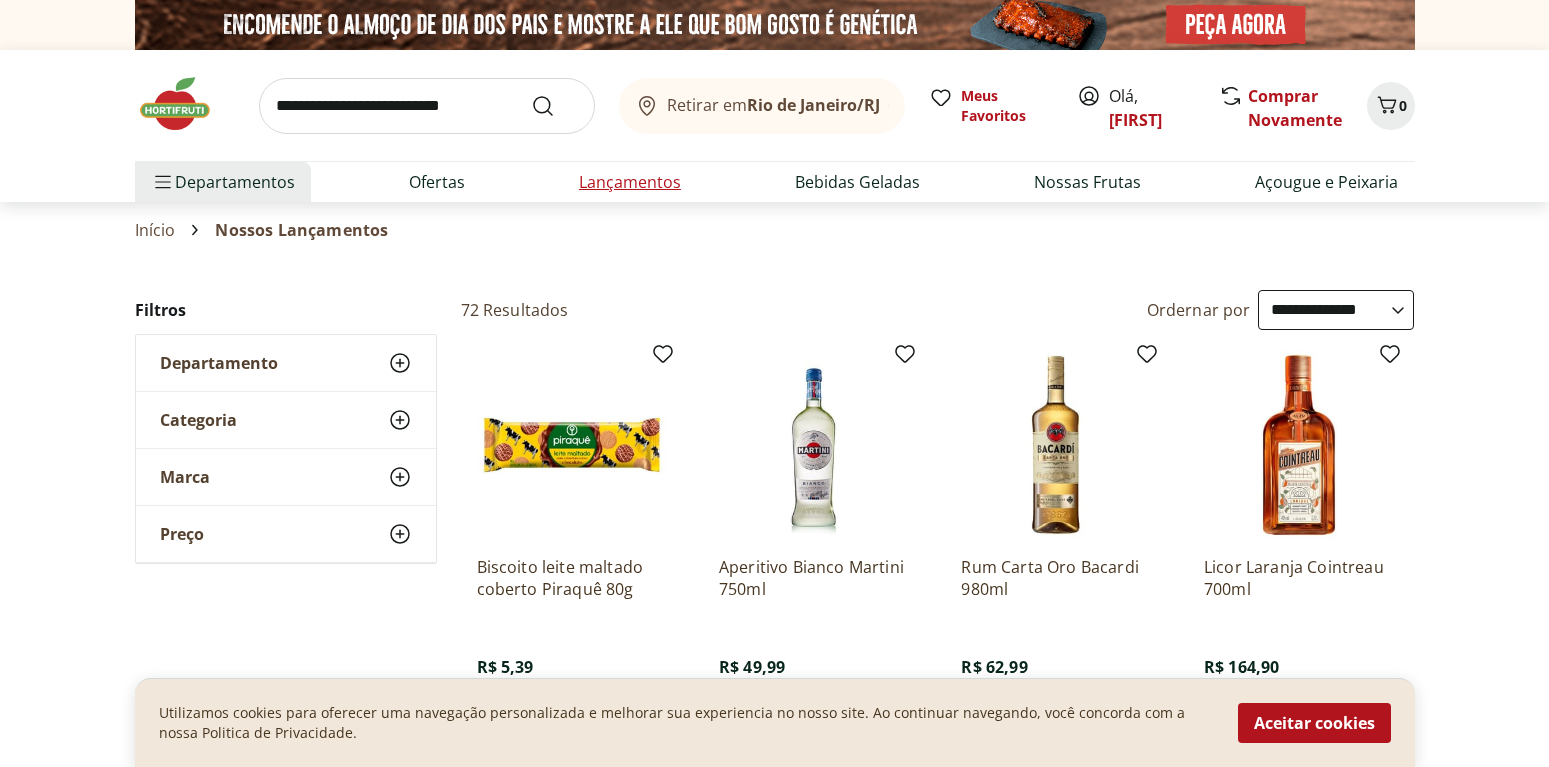 click on "Lançamentos" at bounding box center (630, 182) 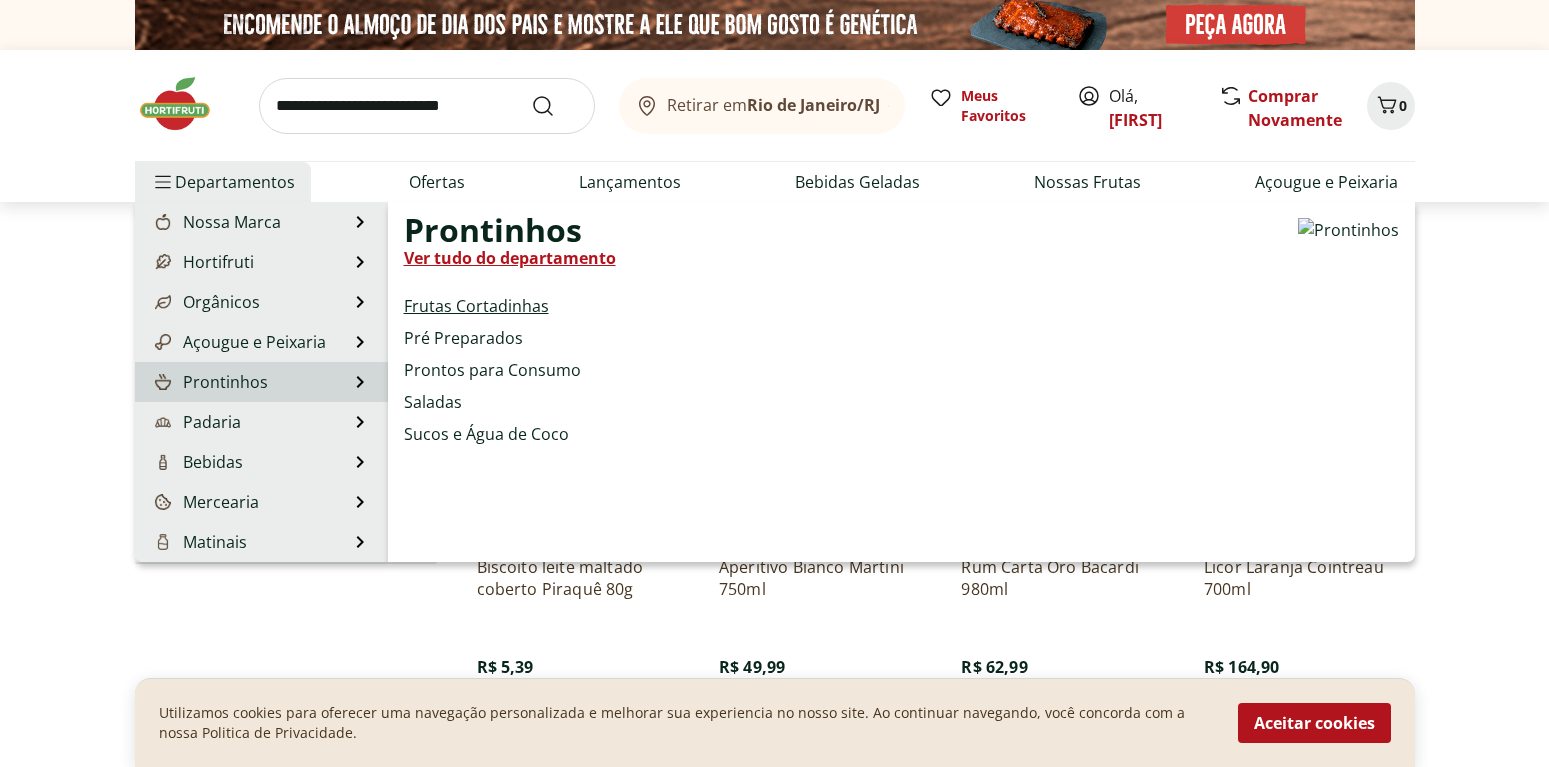 click on "Frutas Cortadinhas" at bounding box center (476, 306) 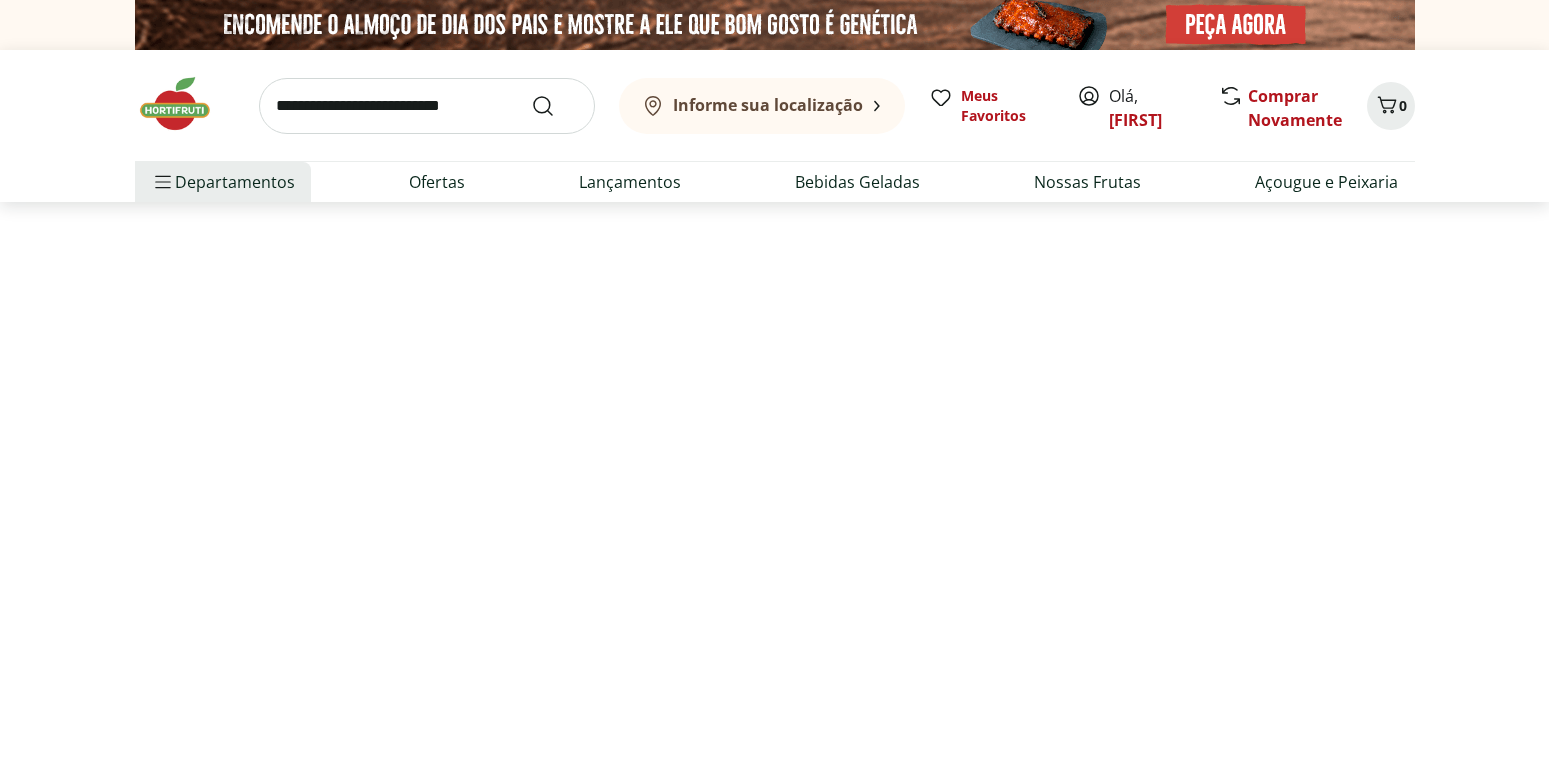 select on "**********" 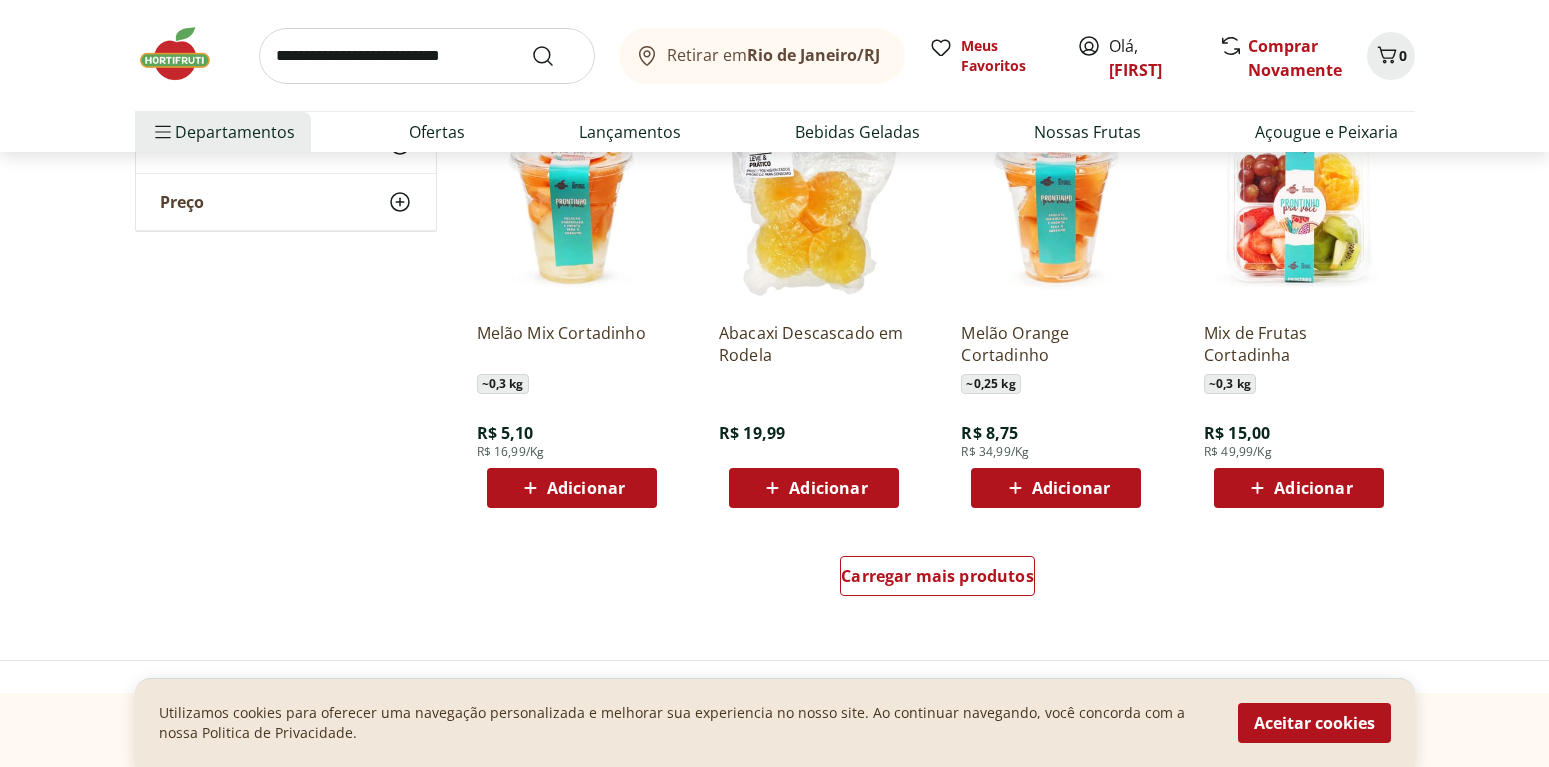 scroll, scrollTop: 1330, scrollLeft: 0, axis: vertical 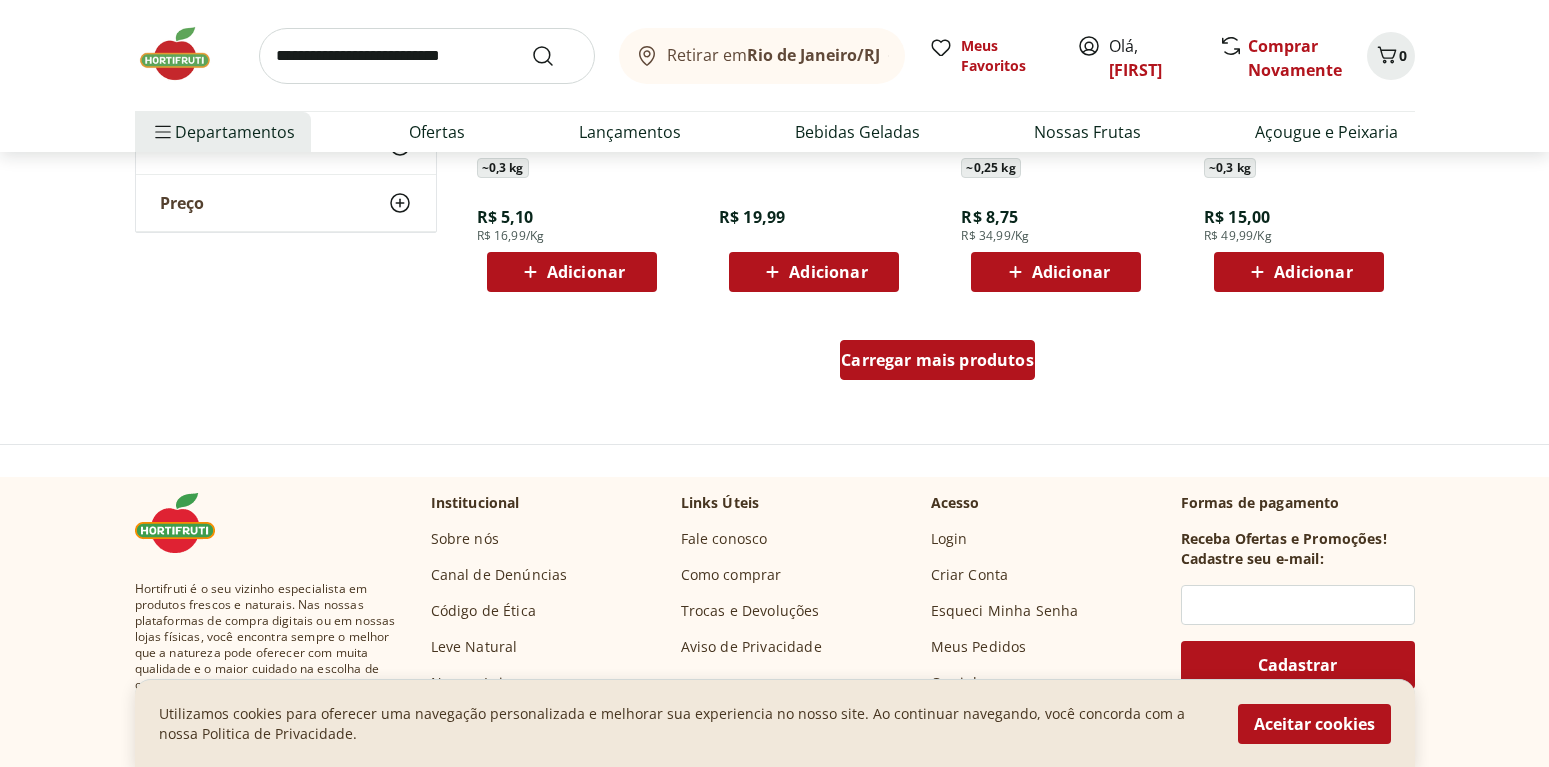 click on "Carregar mais produtos" at bounding box center [937, 360] 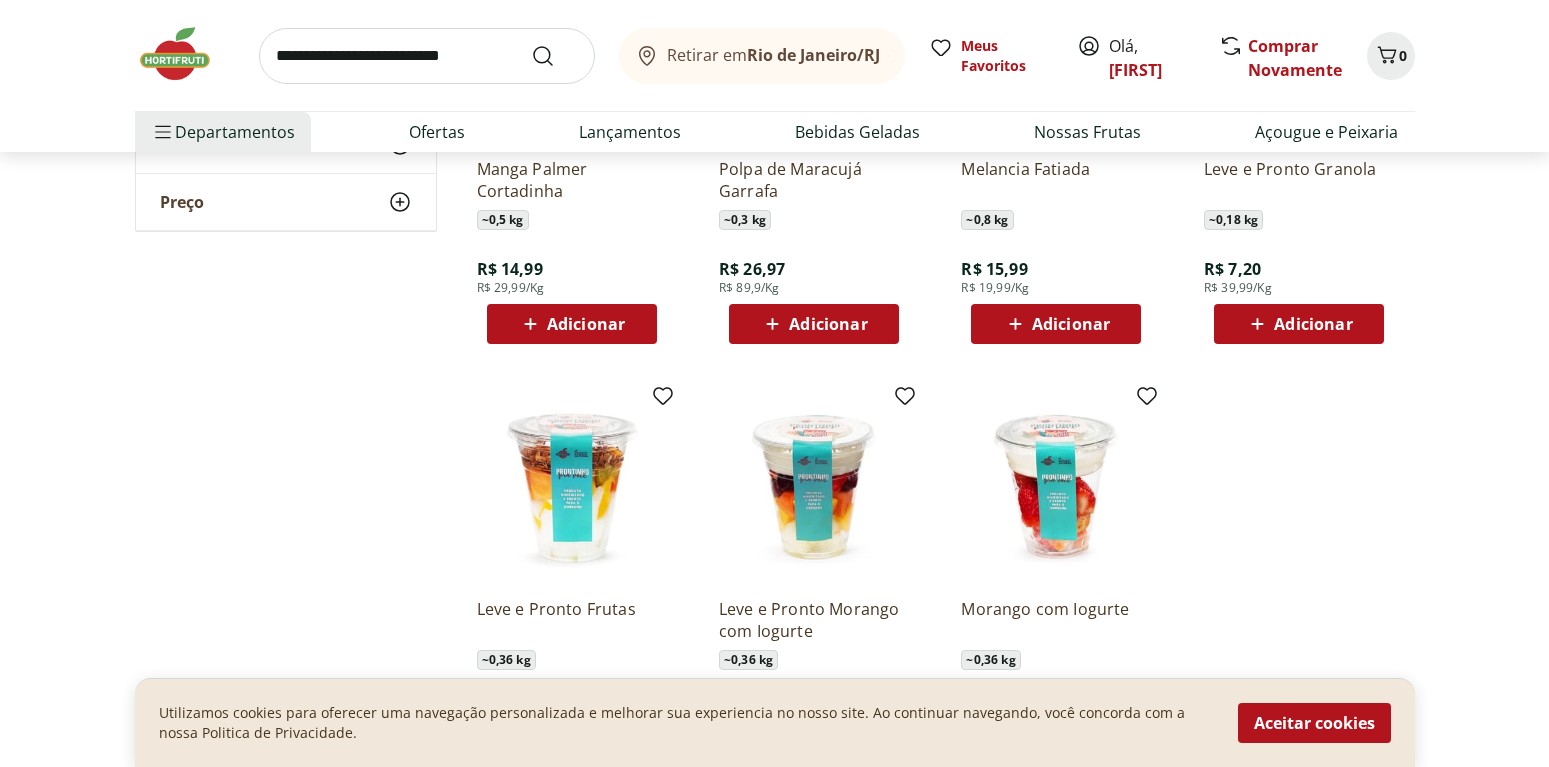 scroll, scrollTop: 2186, scrollLeft: 0, axis: vertical 